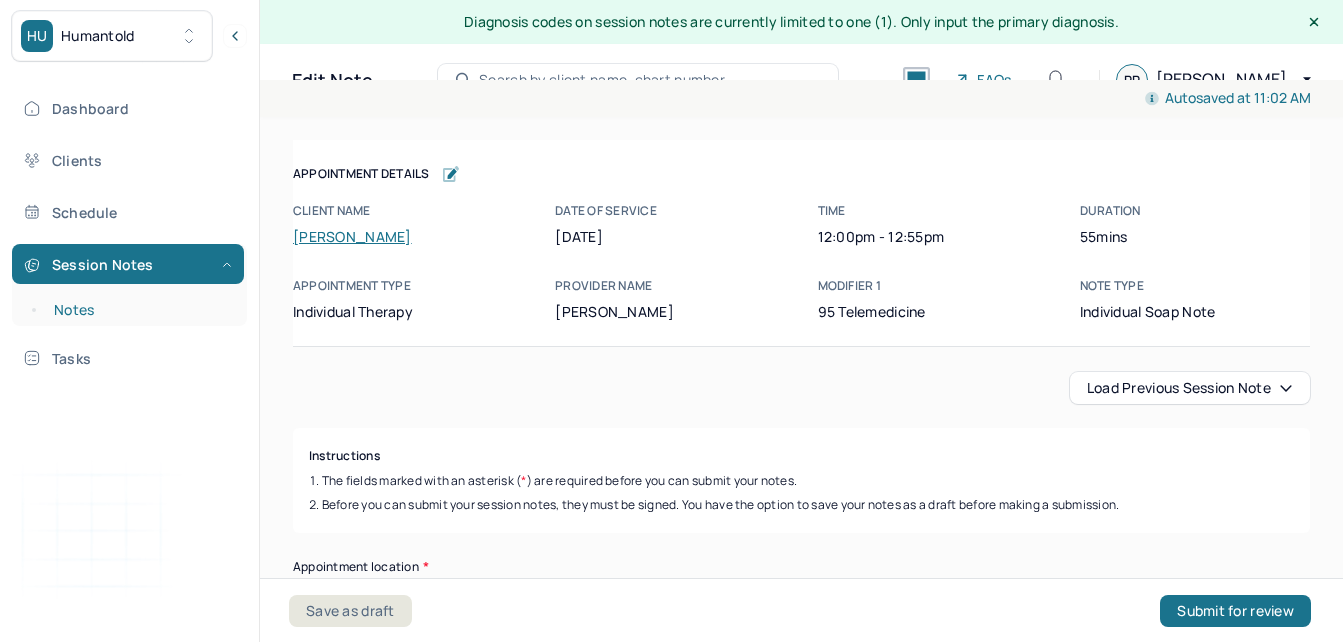 scroll, scrollTop: 36, scrollLeft: 0, axis: vertical 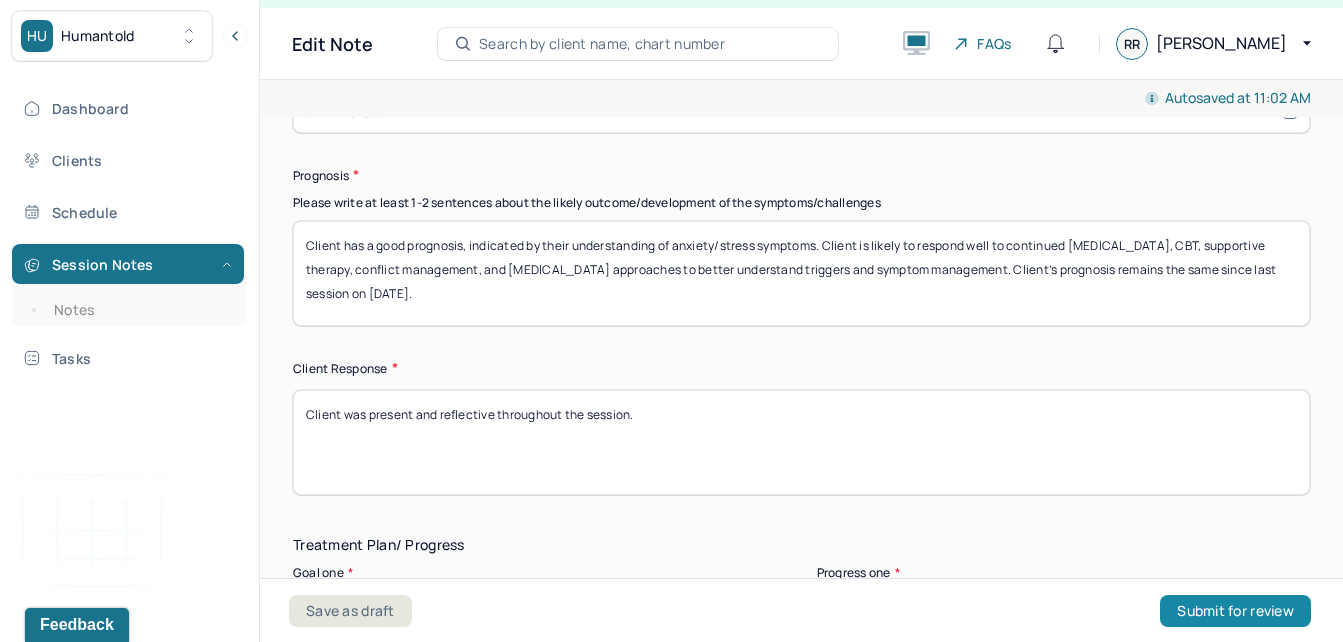 click on "Submit for review" at bounding box center (1235, 611) 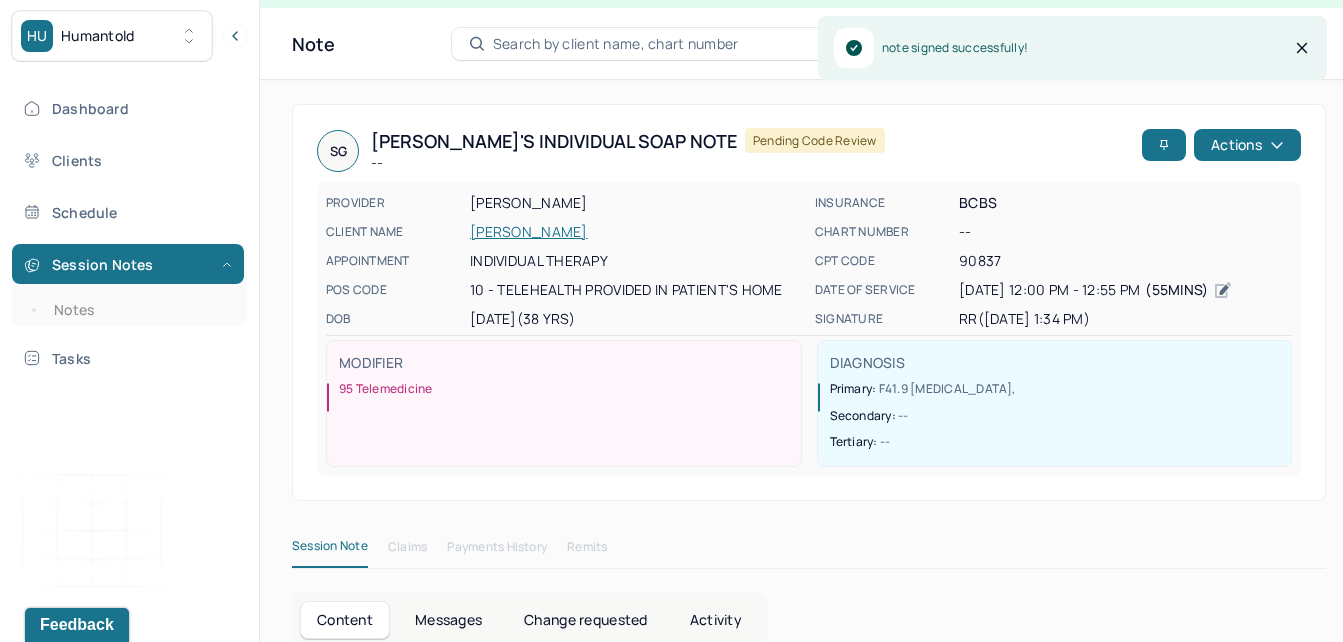 scroll, scrollTop: 0, scrollLeft: 0, axis: both 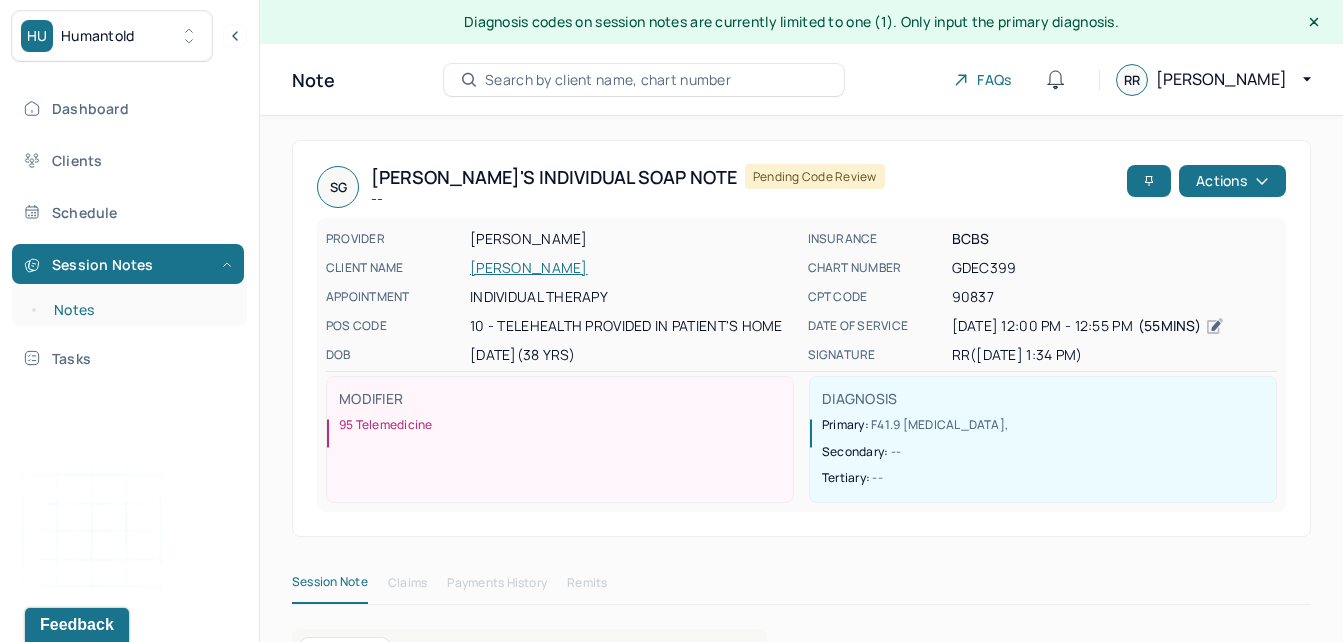 click on "Notes" at bounding box center [139, 310] 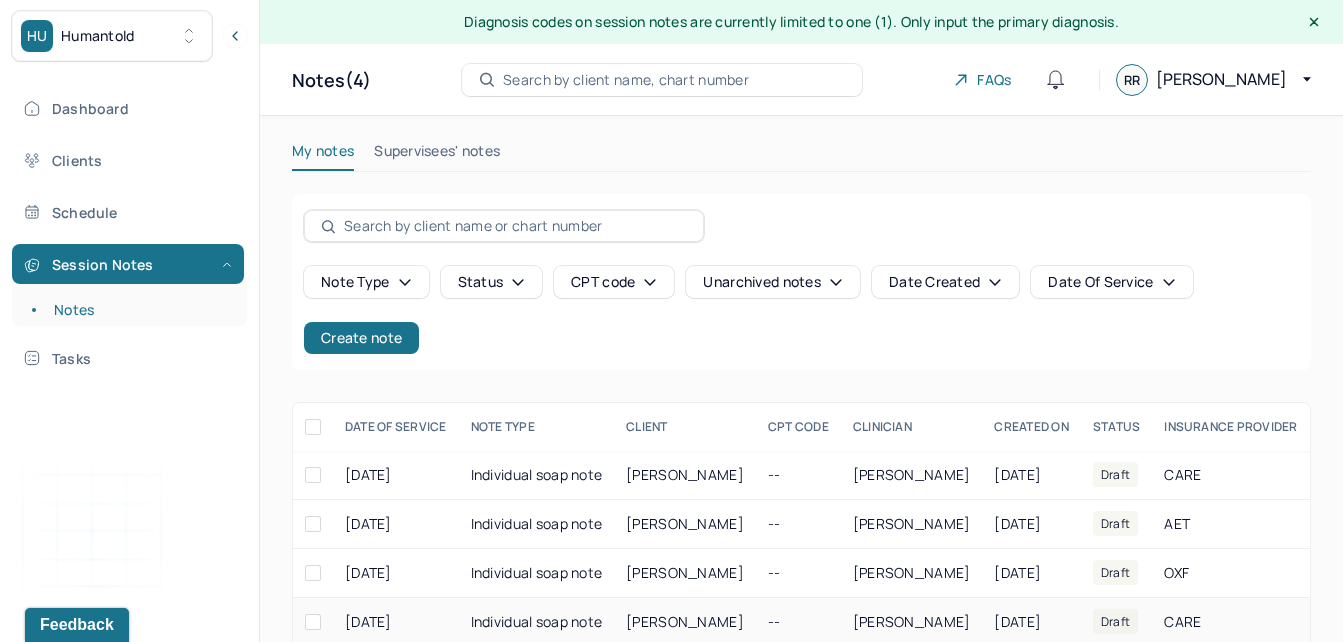 click on "[PERSON_NAME]" at bounding box center (685, 622) 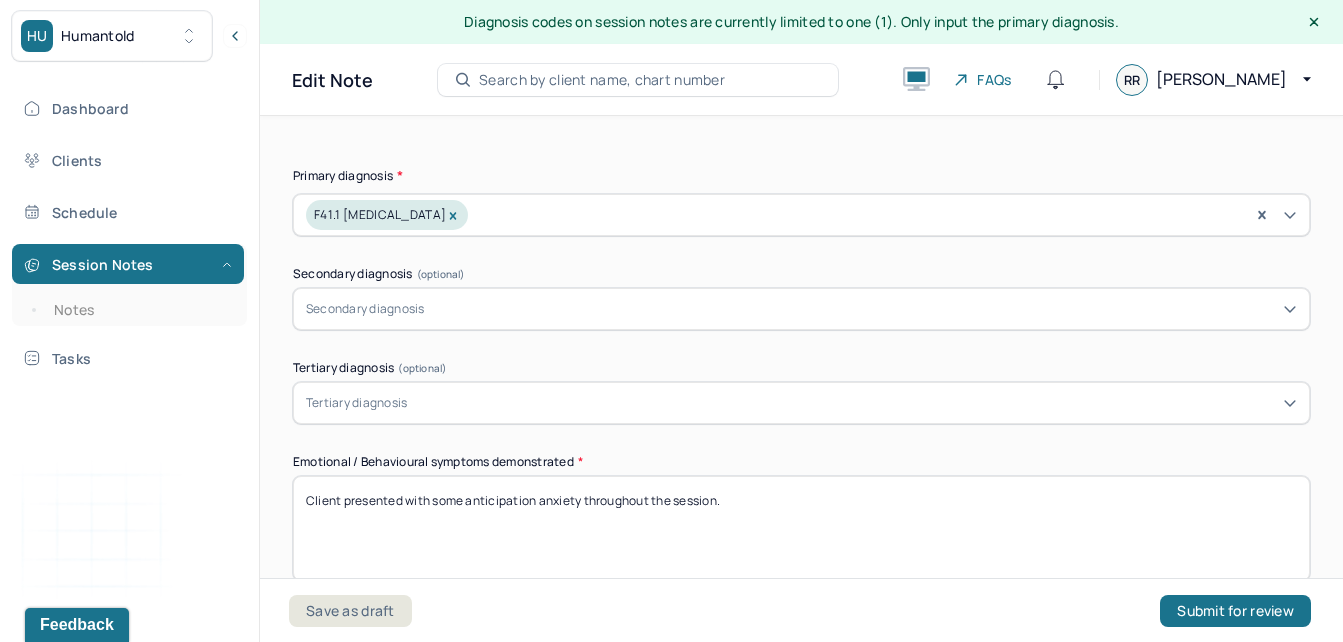 scroll, scrollTop: 853, scrollLeft: 0, axis: vertical 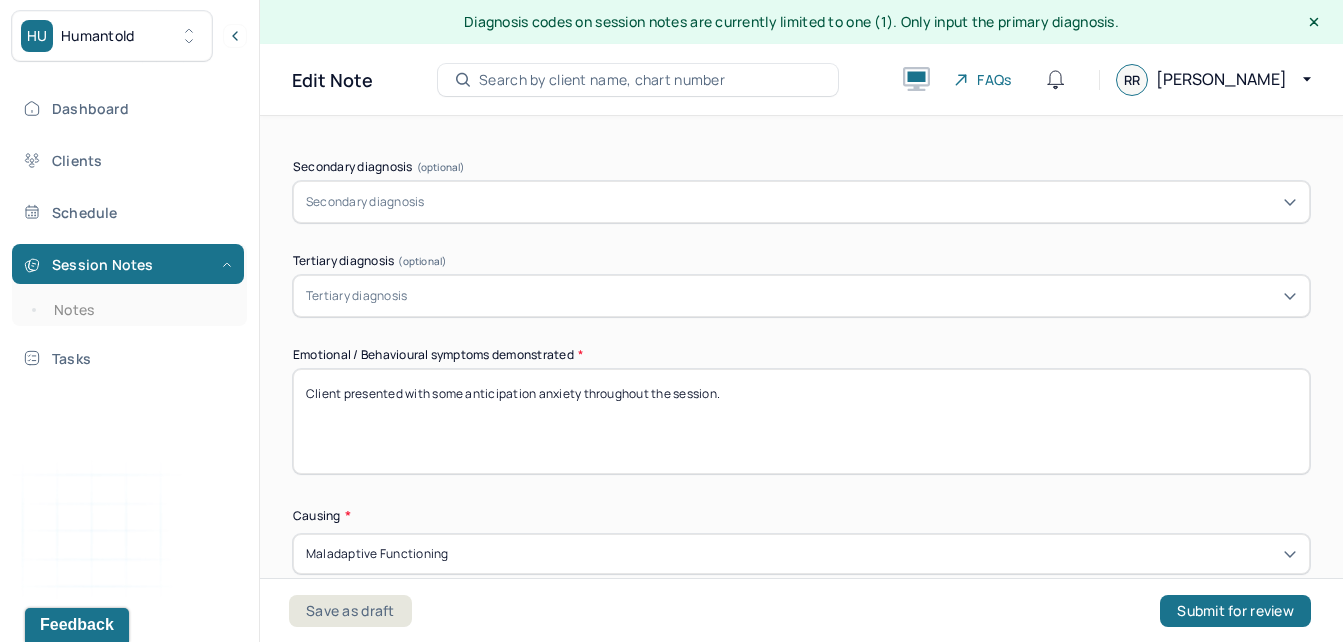 drag, startPoint x: 577, startPoint y: 390, endPoint x: 448, endPoint y: 410, distance: 130.54118 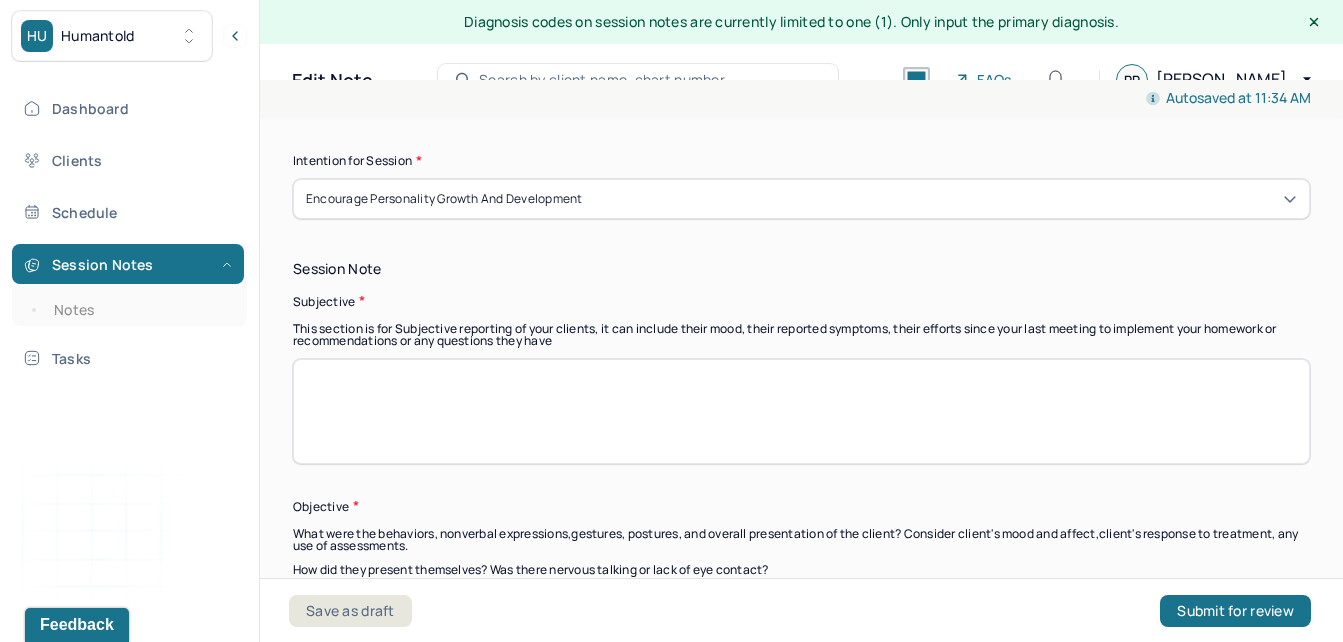 scroll, scrollTop: 1347, scrollLeft: 0, axis: vertical 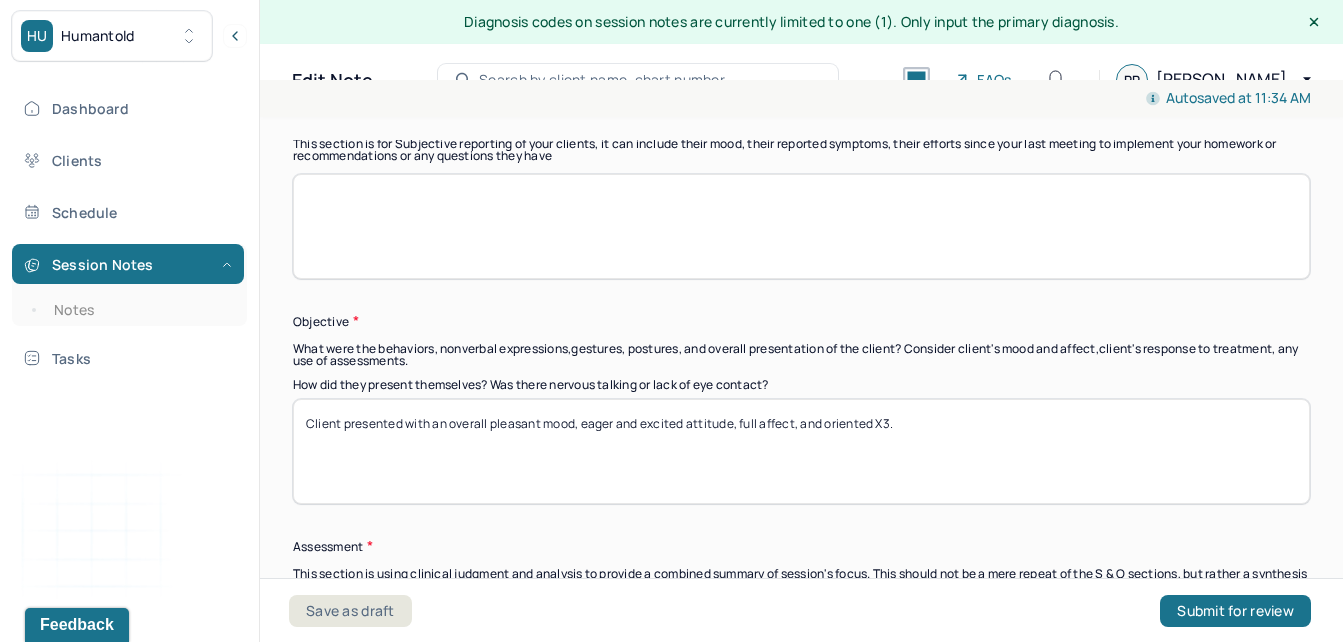type on "Client presented with some stress throughout the session." 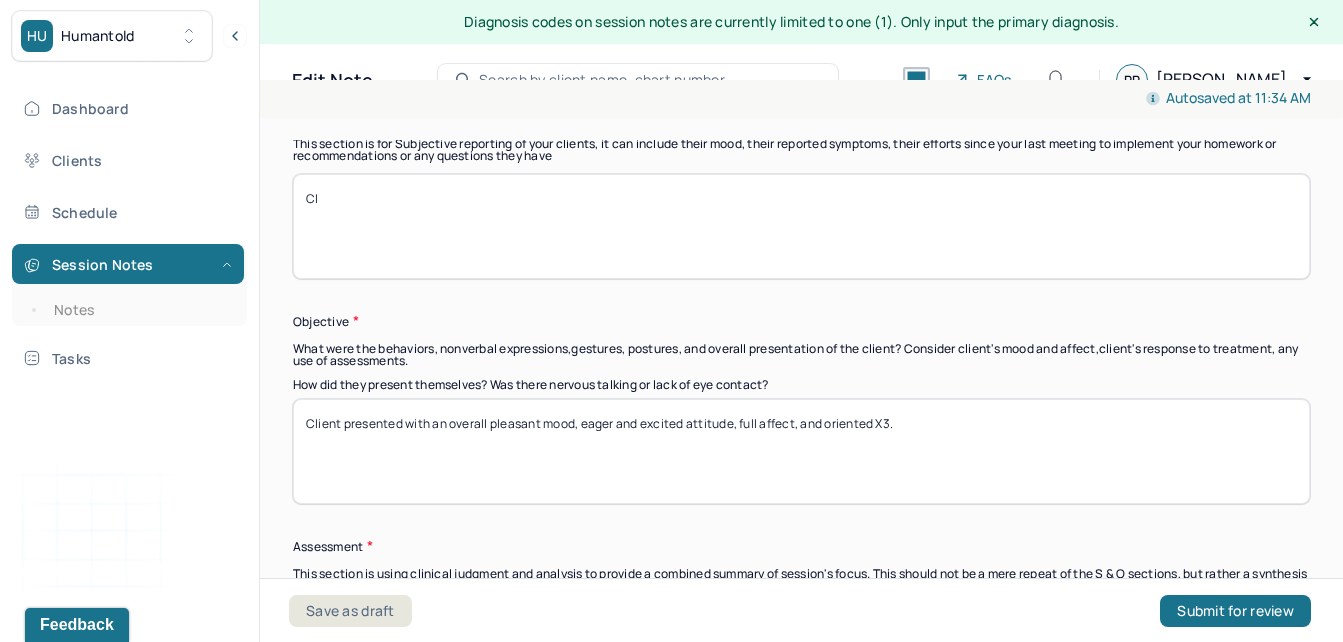 type on "C" 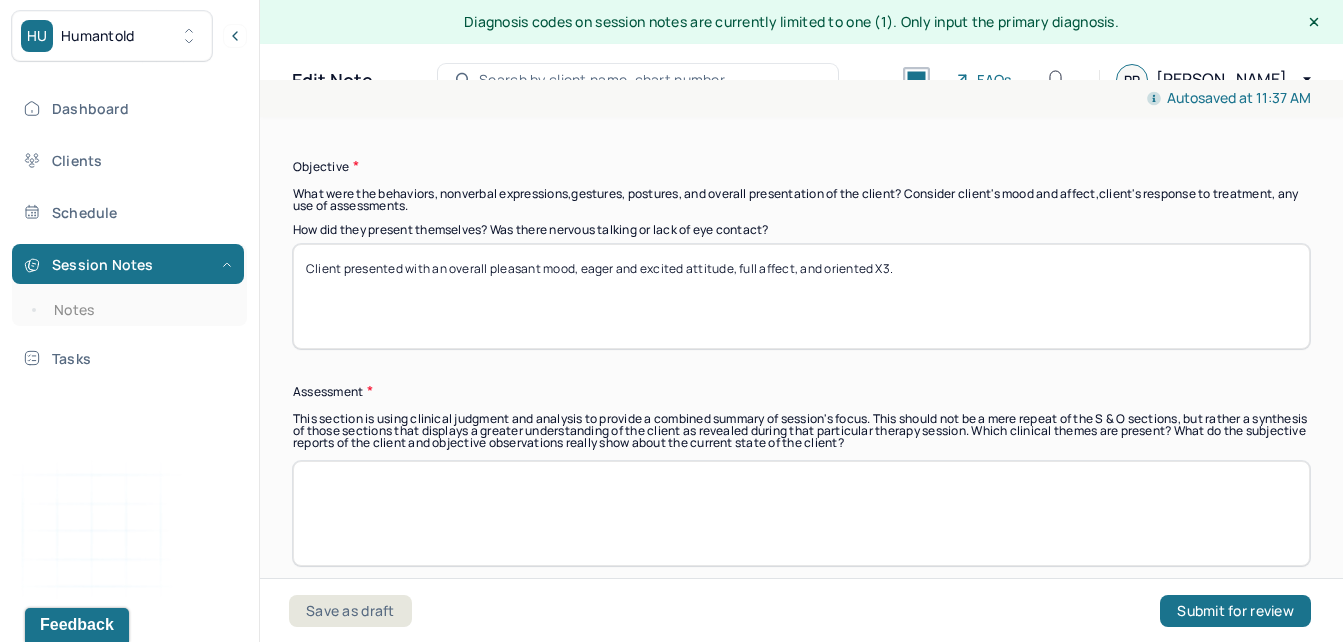 scroll, scrollTop: 1667, scrollLeft: 0, axis: vertical 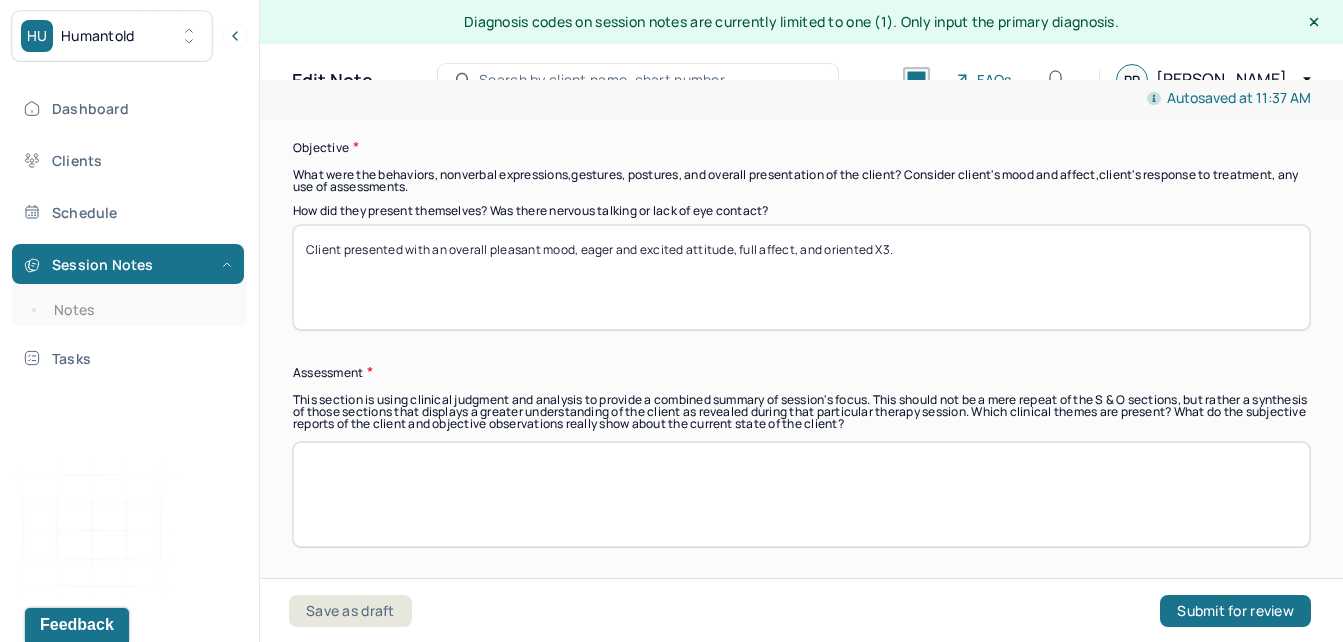 type on "Client utilized the session to continue exploring career goals/next steps, processing concerns towards his father's ongoing health issues, and mentally/emotionally preparing for possible future outcomes when it comes to his parents' health." 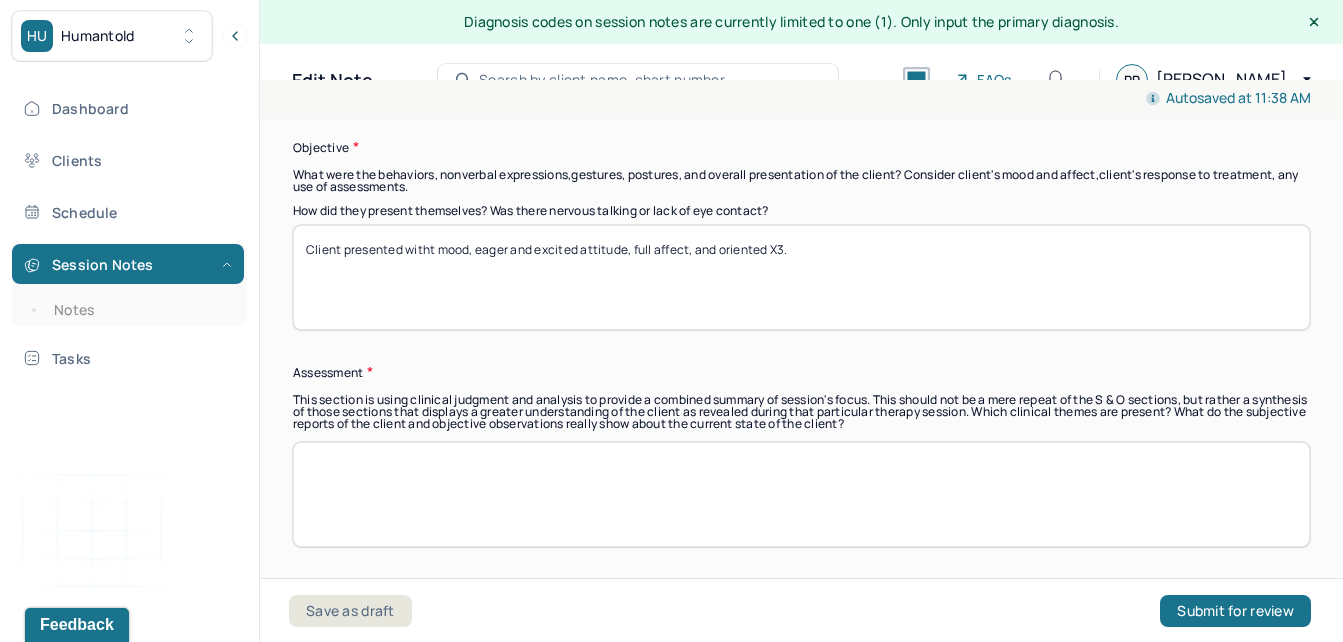 click on "Client presented witht mood, eager and excited attitude, full affect, and oriented X3." at bounding box center (801, 277) 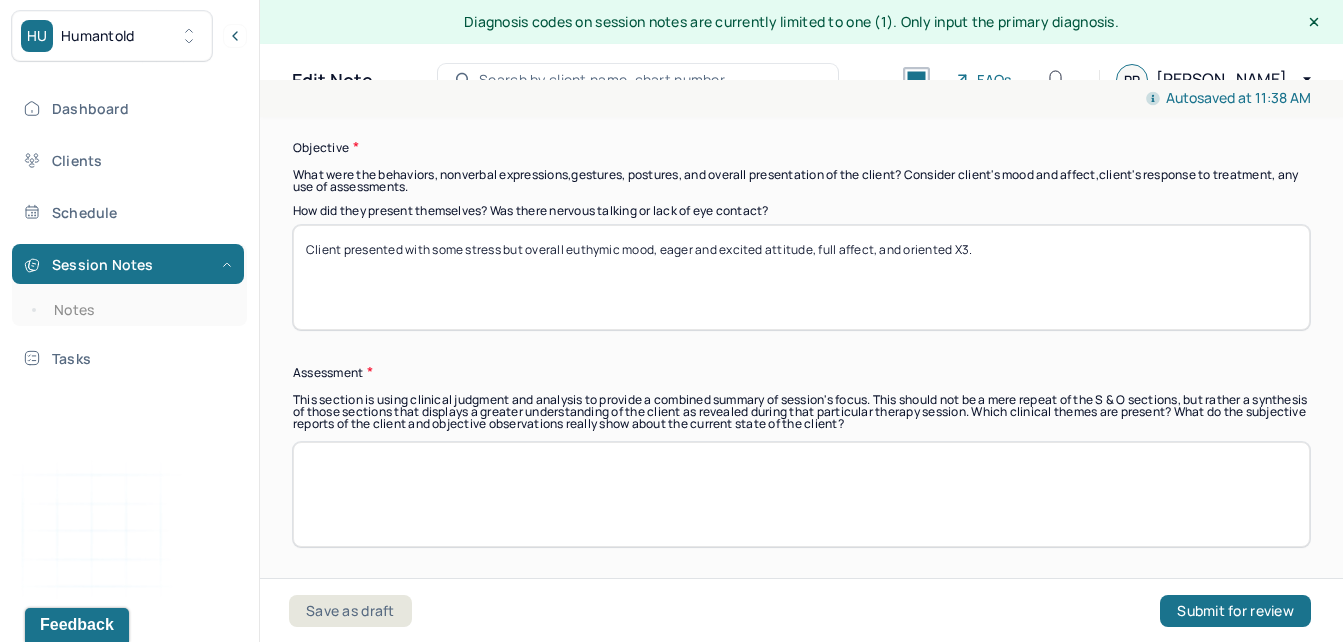 click on "Client presented with some stress but overall euthymic mood, eager and excited attitude, full affect, and oriented X3." at bounding box center [801, 277] 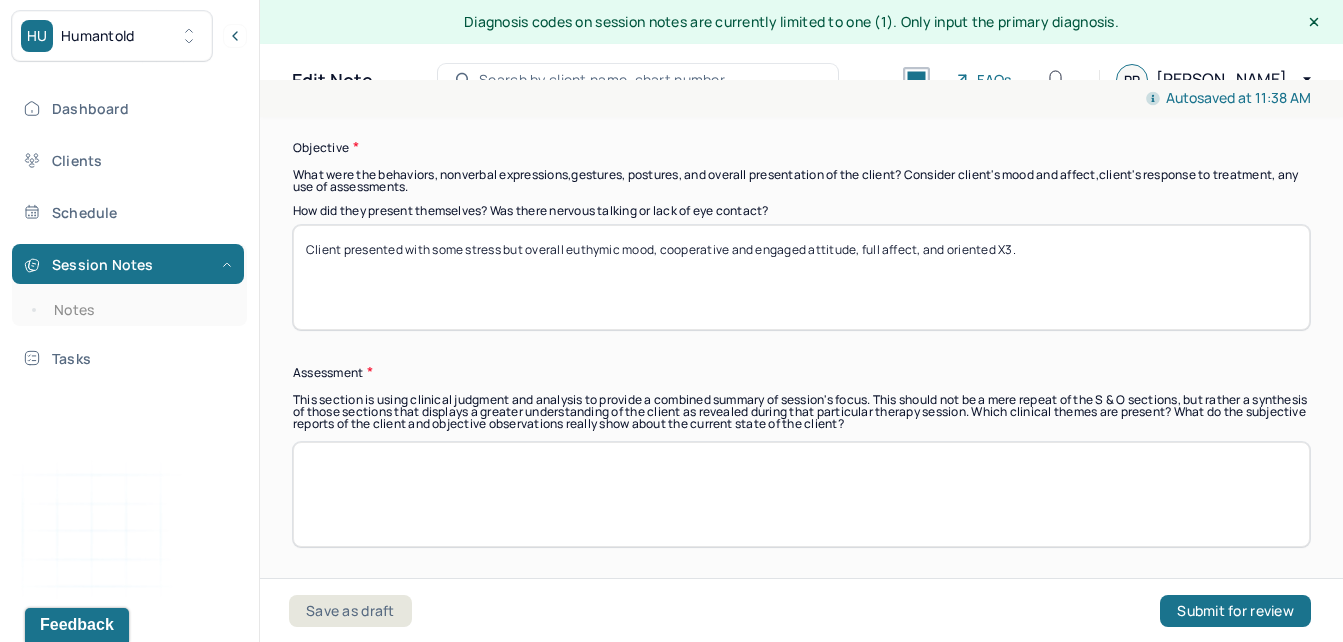 click on "Client presented with some stress but overall euthymic mood, cooperative and engaged attitude, full affect, and oriented X3." at bounding box center [801, 277] 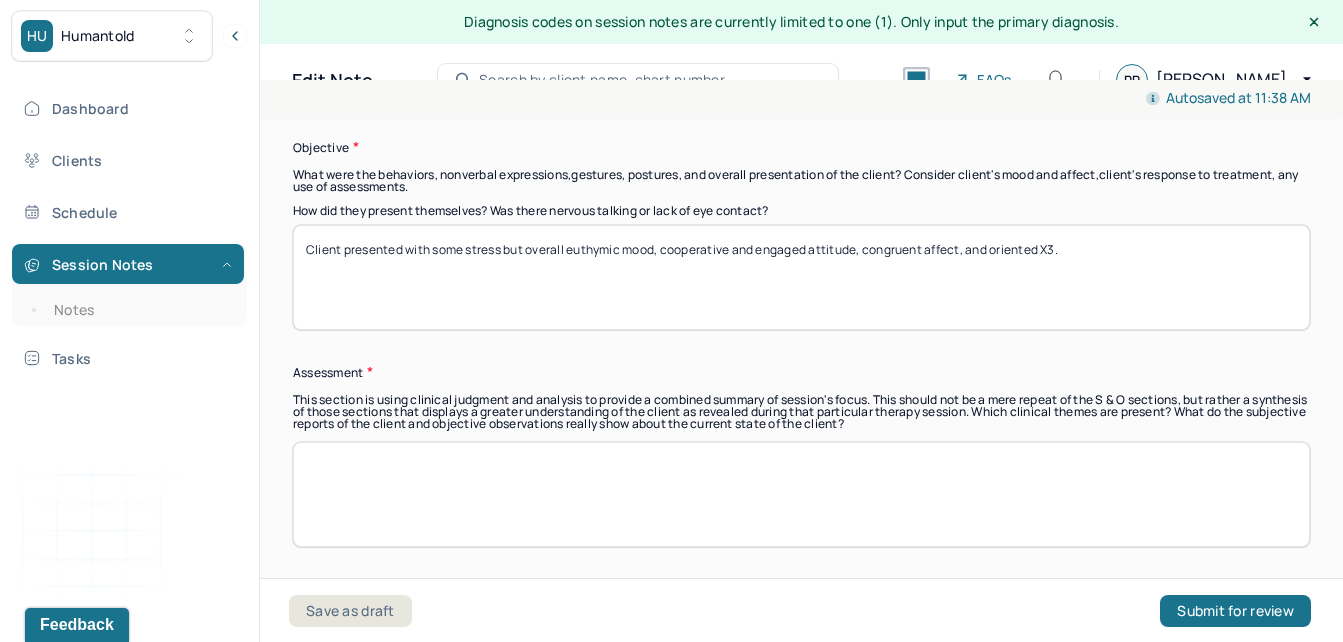 type on "Client presented with some stress but overall euthymic mood, cooperative and engaged attitude, congruent affect, and oriented X3." 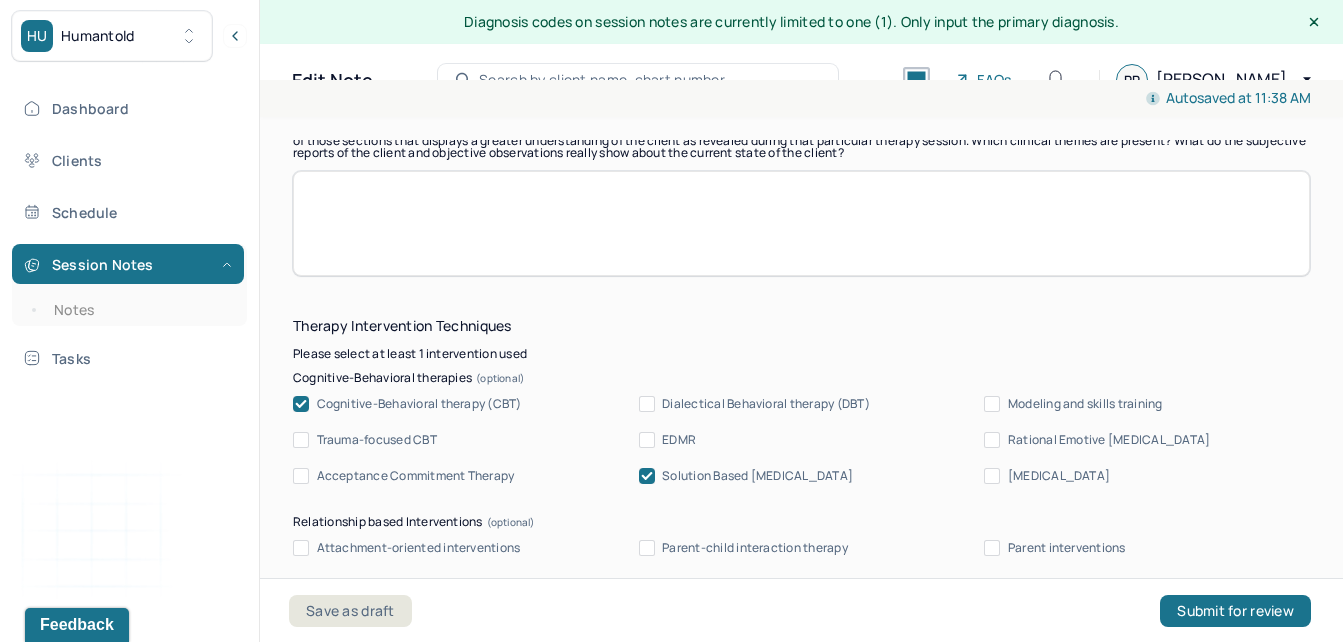 scroll, scrollTop: 1909, scrollLeft: 0, axis: vertical 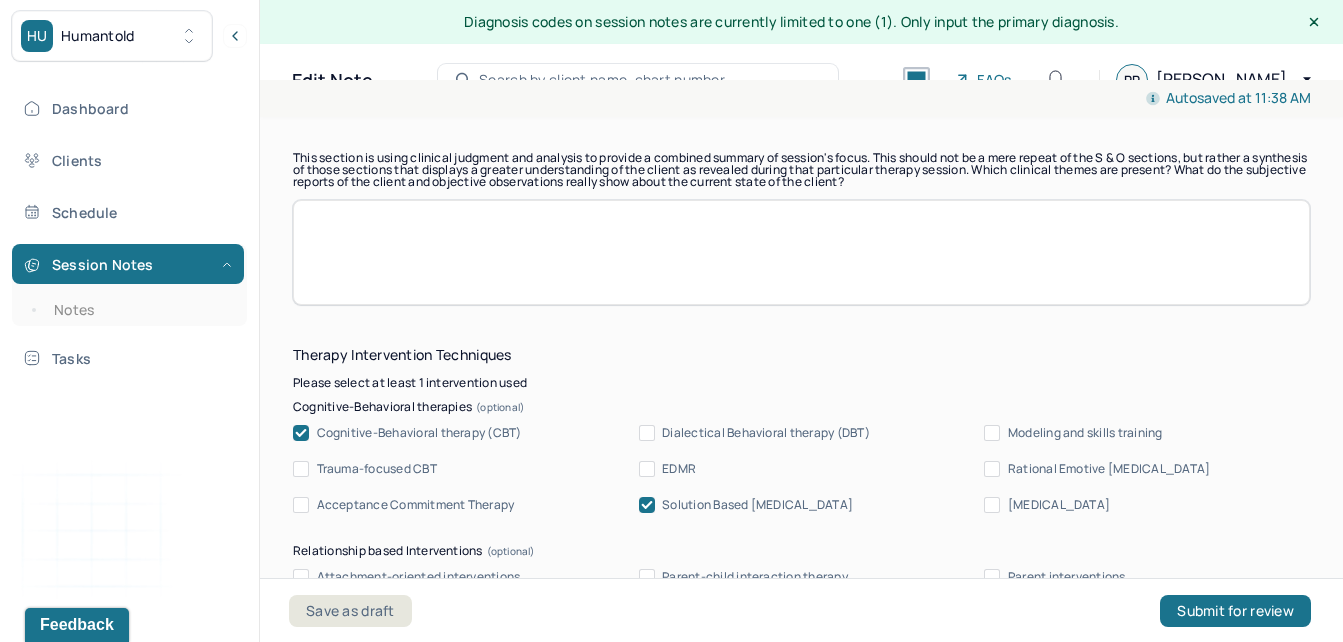 click on "[MEDICAL_DATA]" at bounding box center (1059, 505) 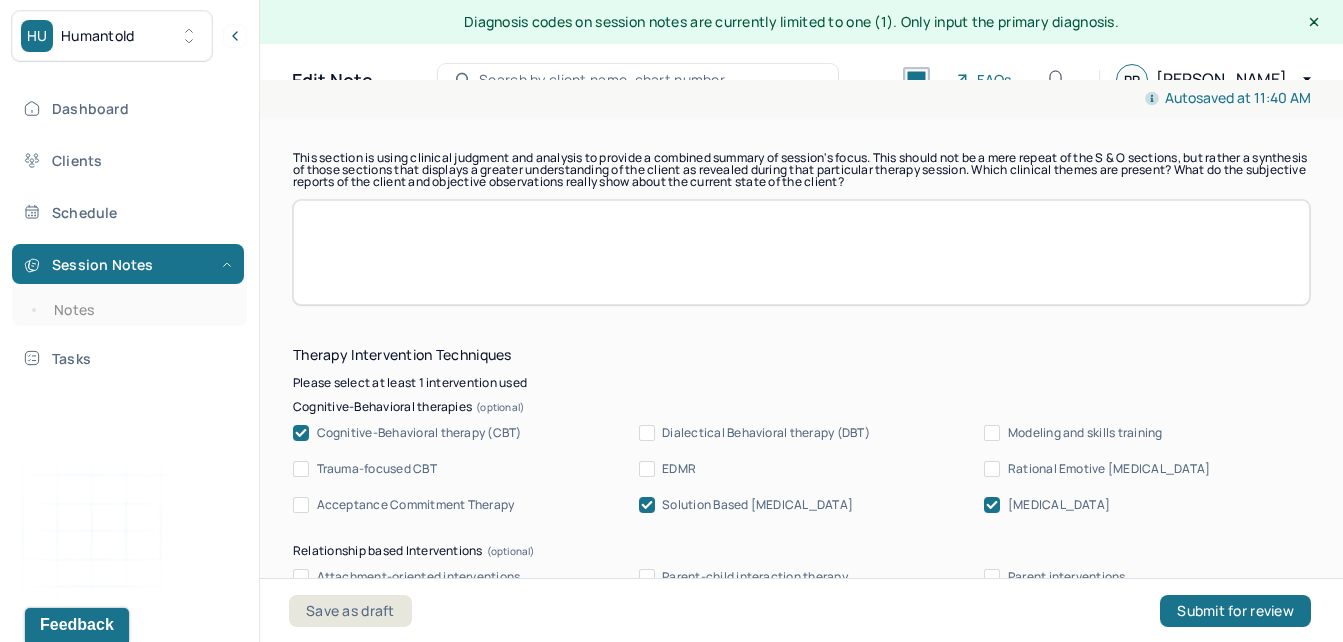 drag, startPoint x: 1300, startPoint y: 377, endPoint x: 897, endPoint y: 355, distance: 403.60004 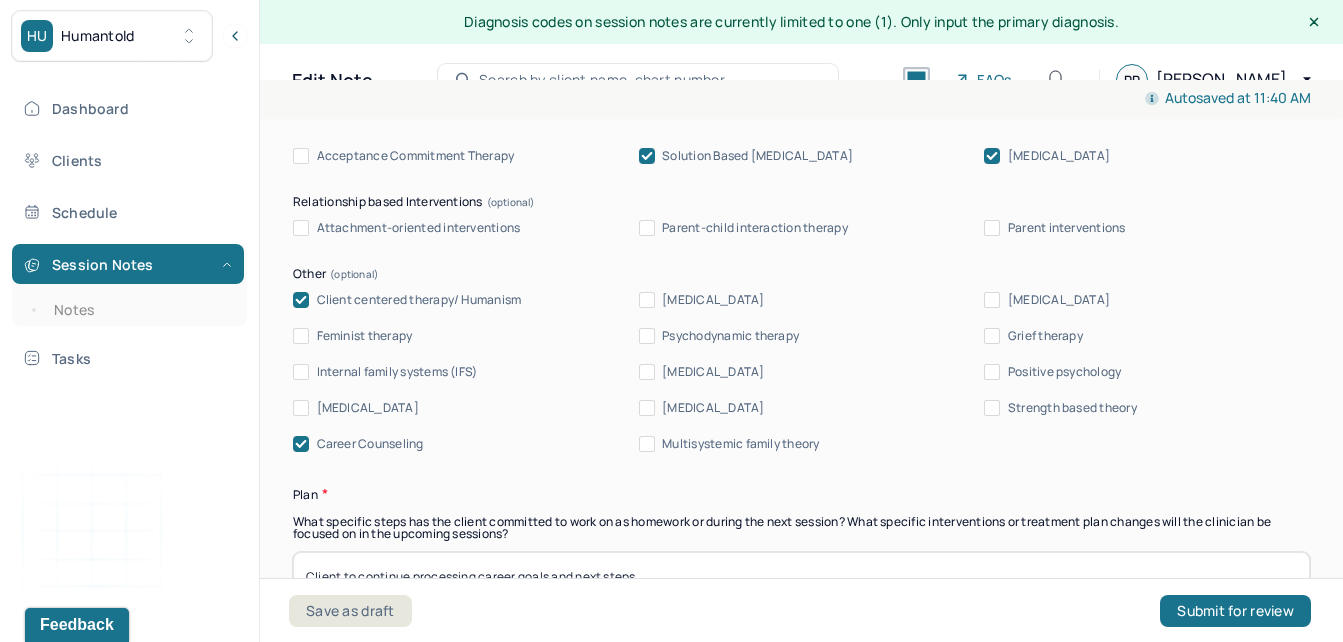 scroll, scrollTop: 2287, scrollLeft: 0, axis: vertical 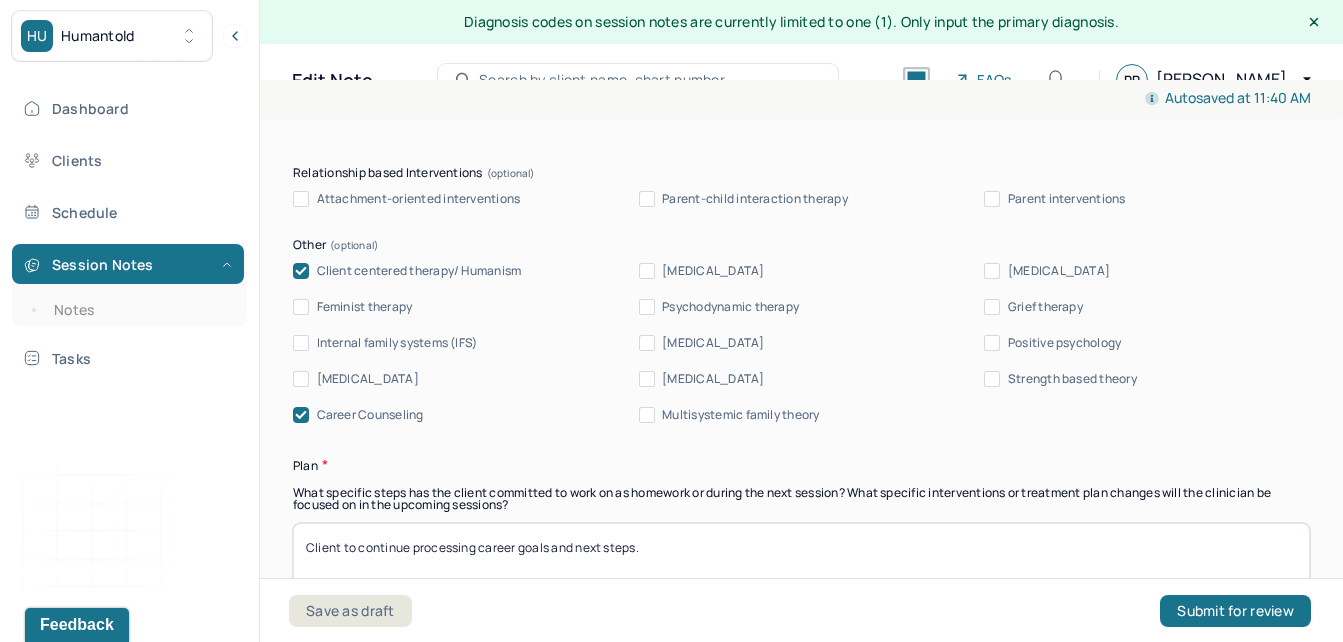 click on "Parent interventions" at bounding box center [992, 199] 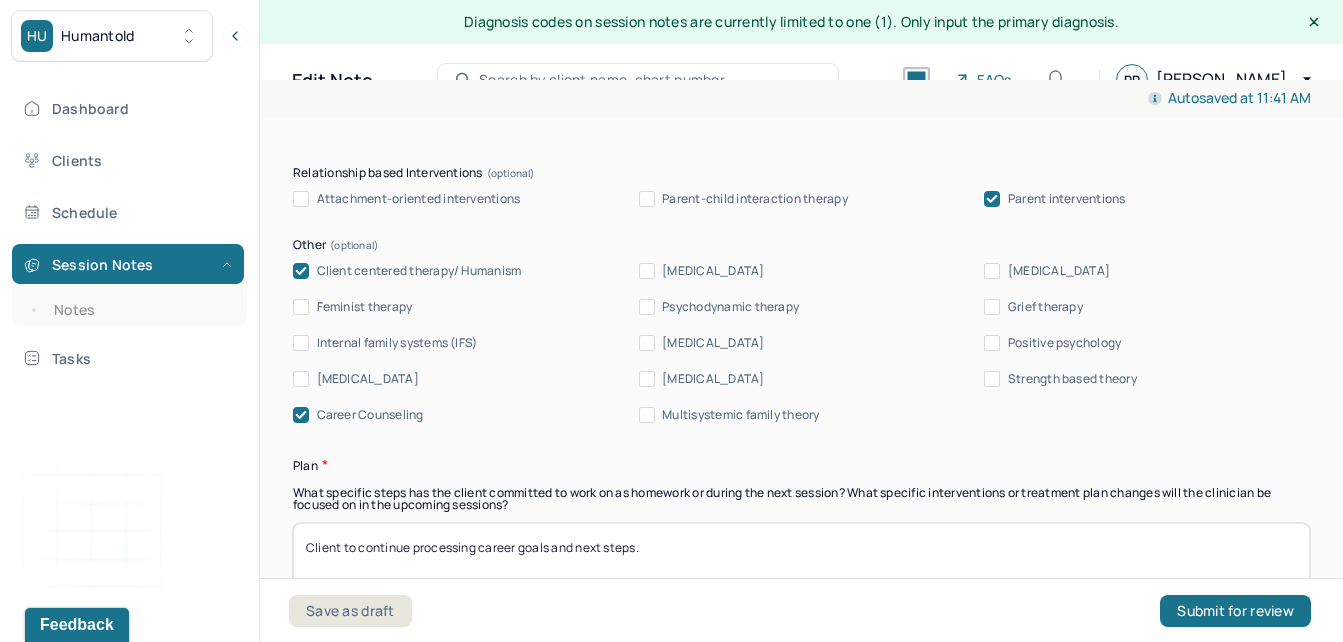click on "Psychodynamic therapy" at bounding box center [730, 307] 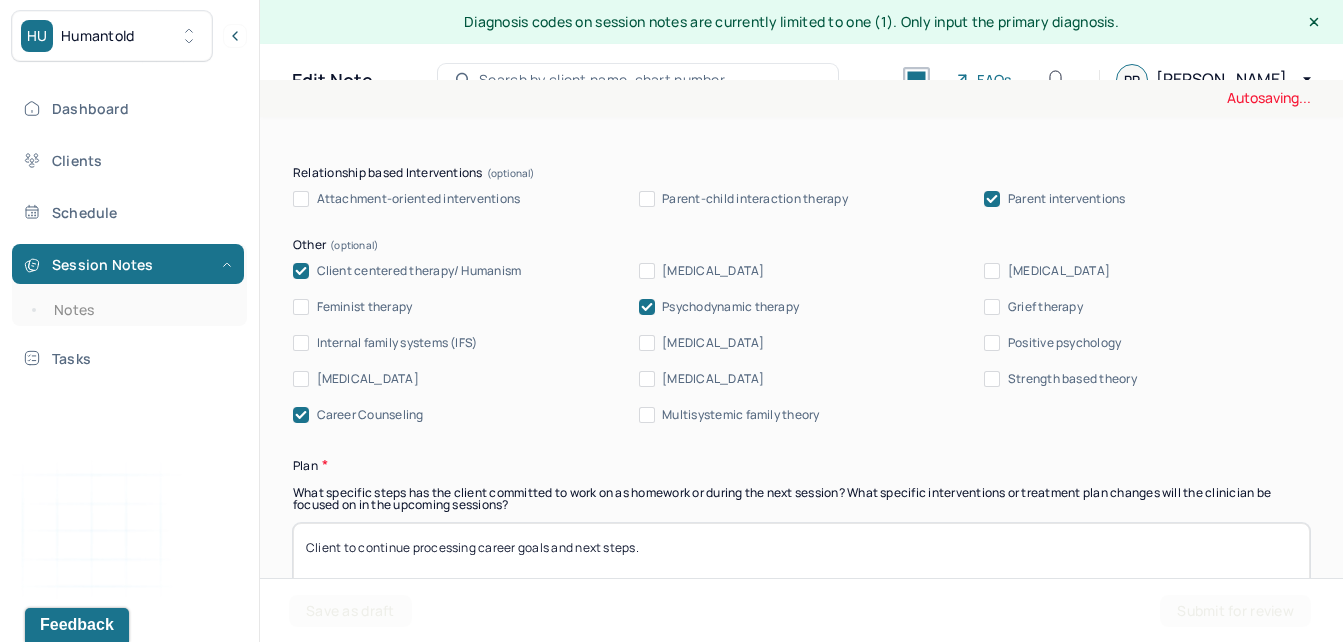 click on "Attachment-oriented interventions" at bounding box center [419, 199] 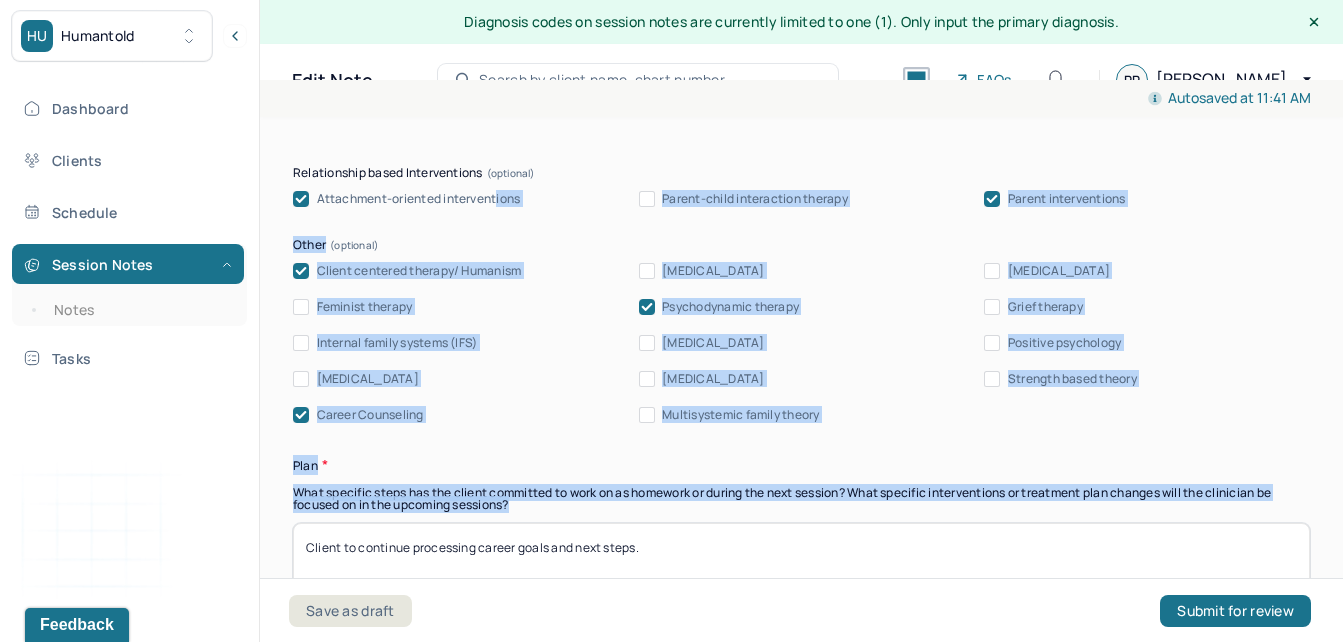 scroll, scrollTop: 12, scrollLeft: 0, axis: vertical 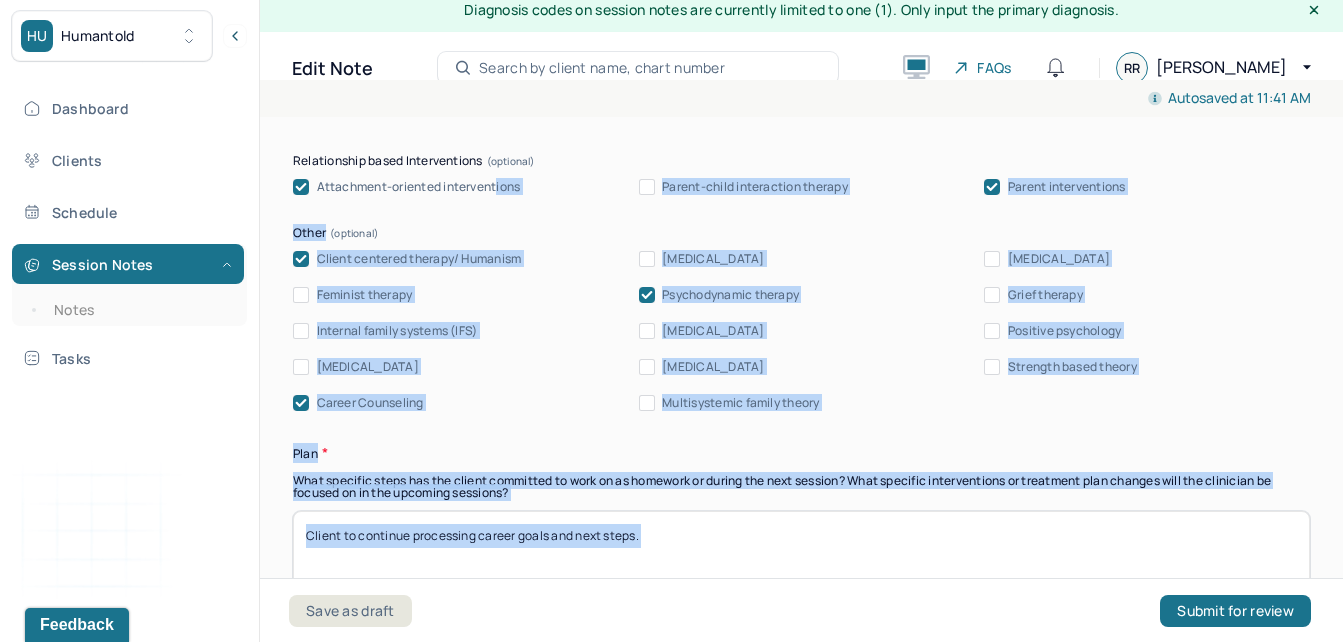 drag, startPoint x: 496, startPoint y: 198, endPoint x: 1361, endPoint y: 639, distance: 970.9305 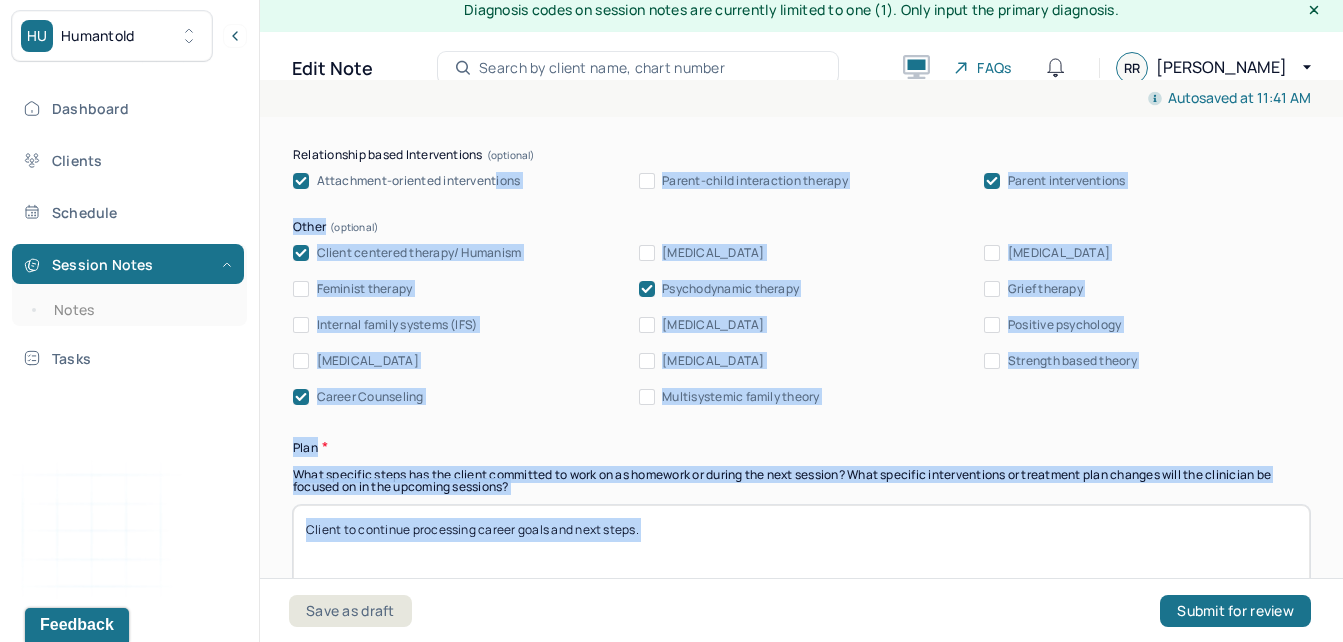 drag, startPoint x: 1361, startPoint y: 639, endPoint x: 1239, endPoint y: 395, distance: 272.8003 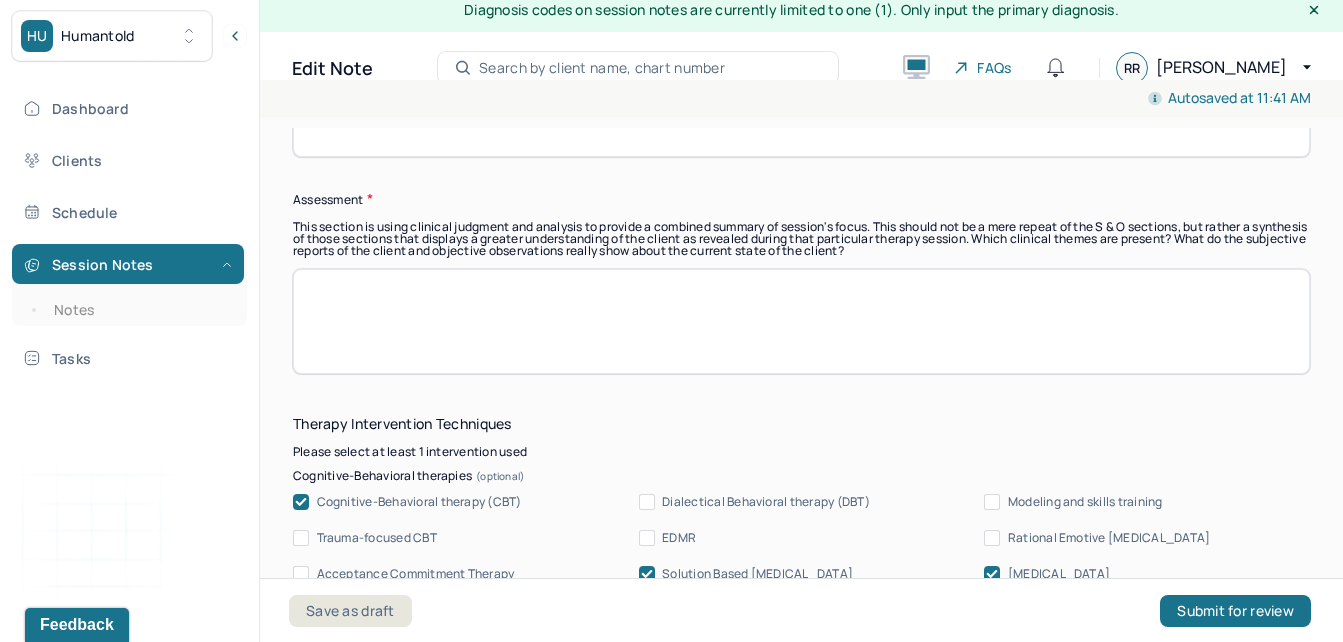 scroll, scrollTop: 1838, scrollLeft: 0, axis: vertical 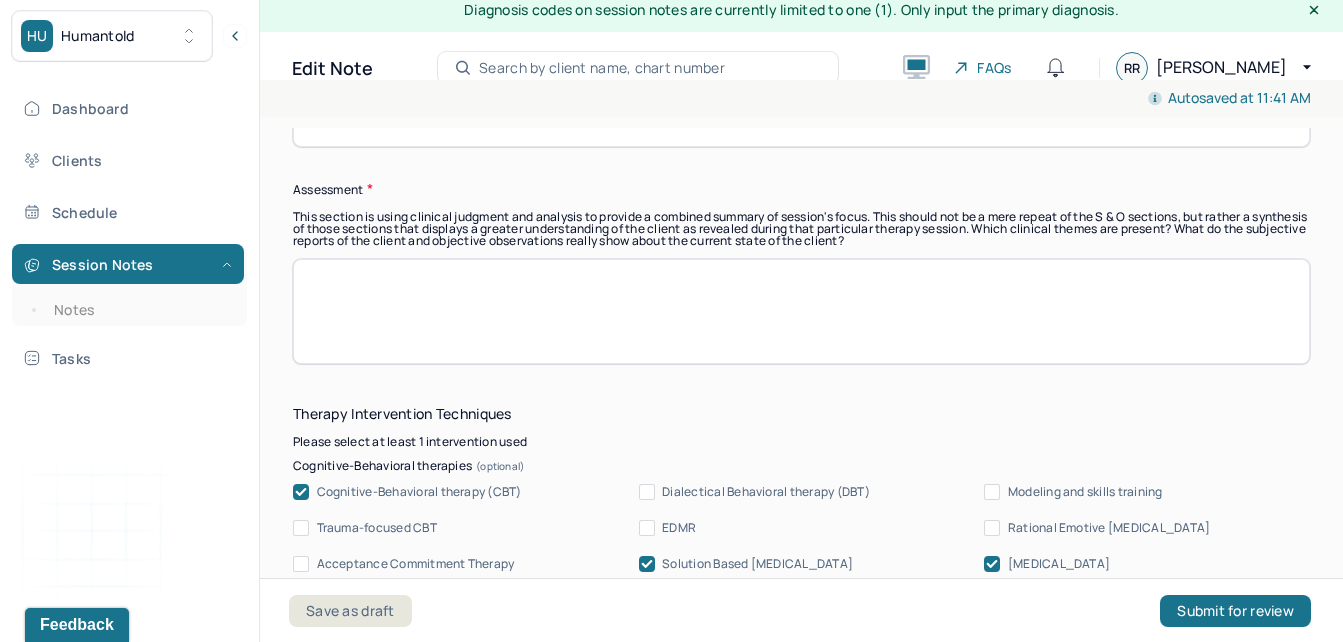 click at bounding box center [801, 311] 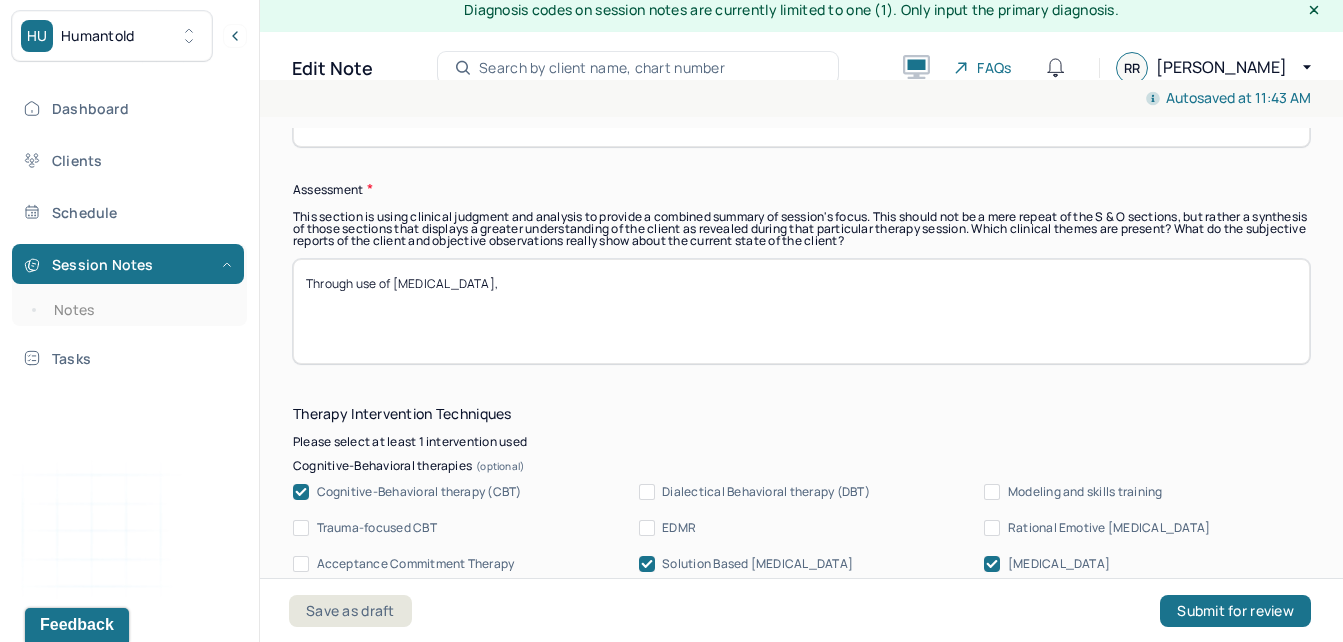 click on "Through use of [PERSON_NAME]-centerd therapy," at bounding box center [801, 311] 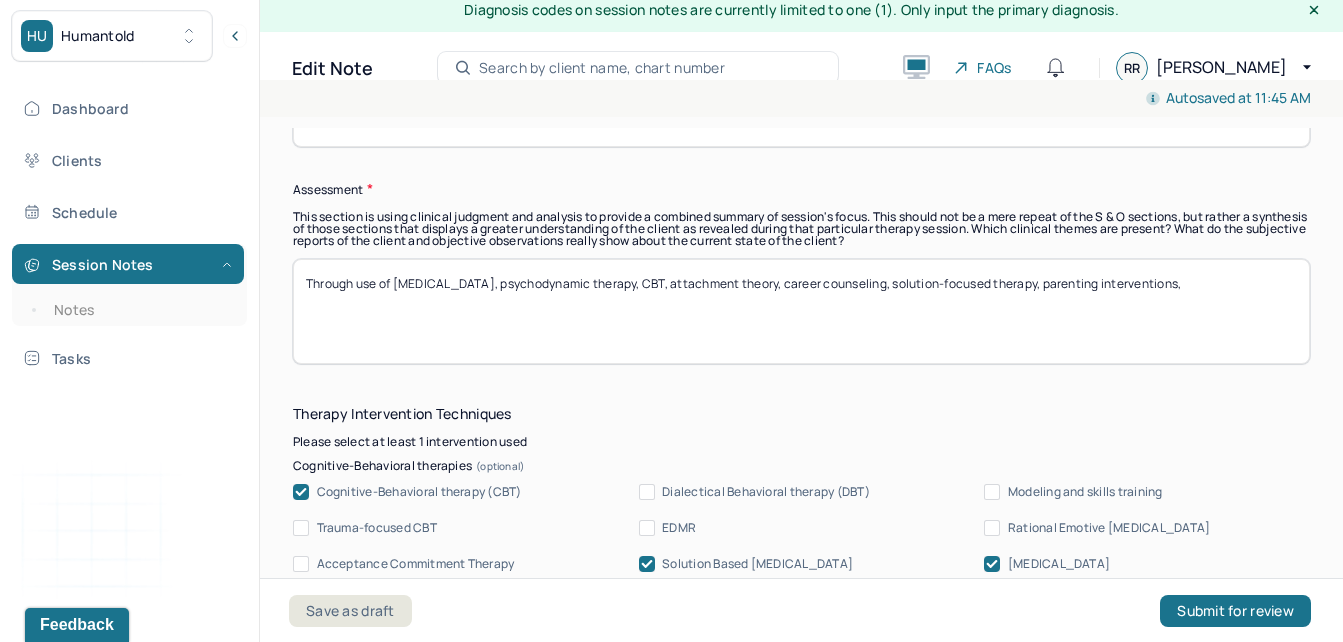 click on "Through use of [MEDICAL_DATA], psychodynamic therapy, CBT, attachment theory, career counseling, solution-focused therapy, parenitng interventions," at bounding box center (801, 311) 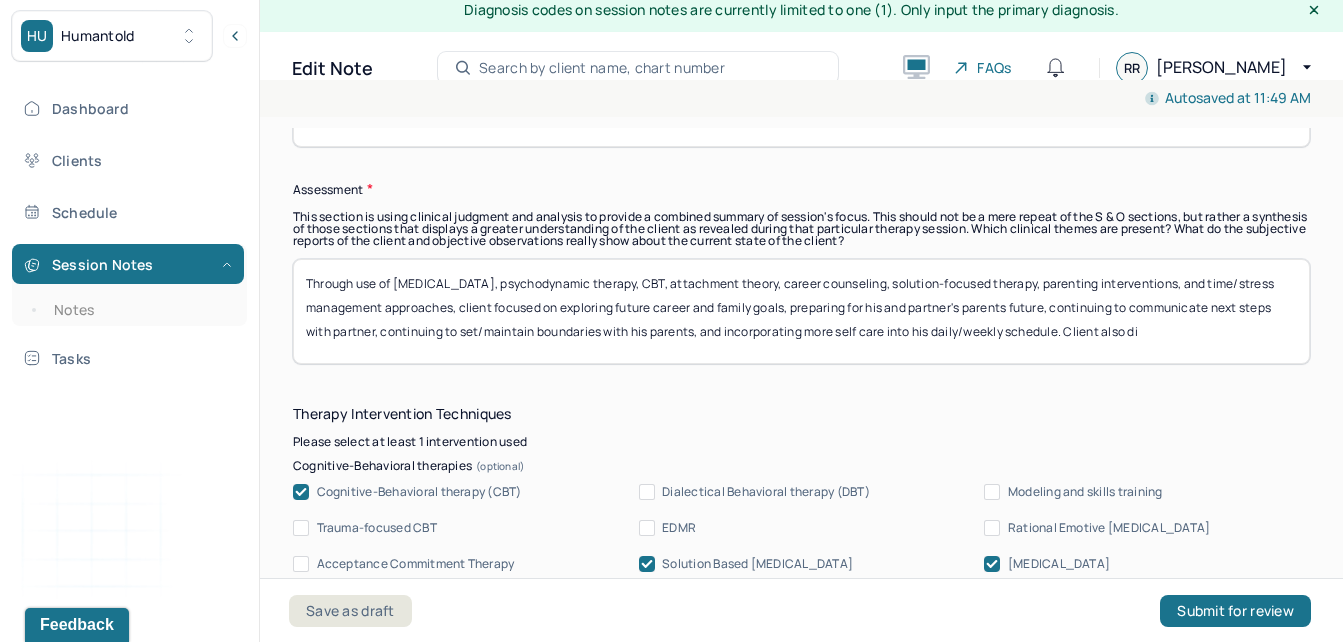 scroll, scrollTop: 1, scrollLeft: 0, axis: vertical 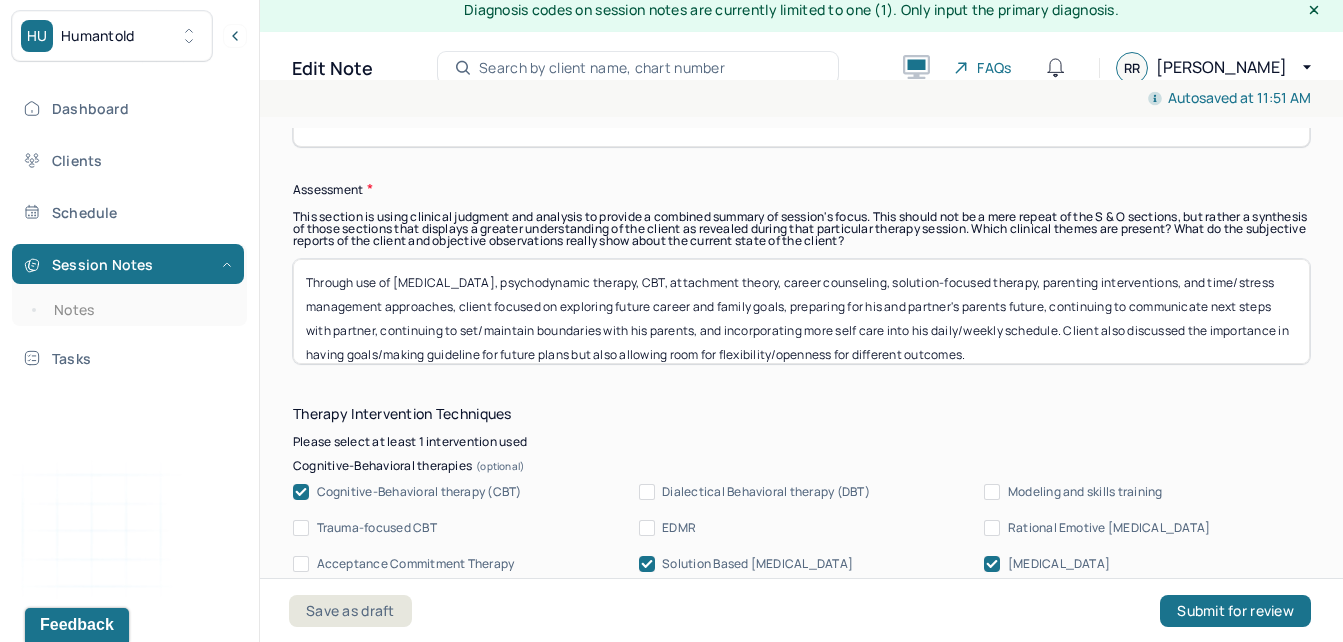 type on "Through use of [MEDICAL_DATA], psychodynamic therapy, CBT, attachment theory, career counseling, solution-focused therapy, parenting interventions, and time/stress management approaches, client focused on exploring future career and family goals, preparing for his and partner's parents future, continuing to communicate next steps with partner, continuing to set/maintain boundaries with his parents, and incorporating more self care into his daily/weekly schedule. Client also discussed the importance in having goals/making guideline for future plans but also allowing room for flexibility/openness for different outcomes." 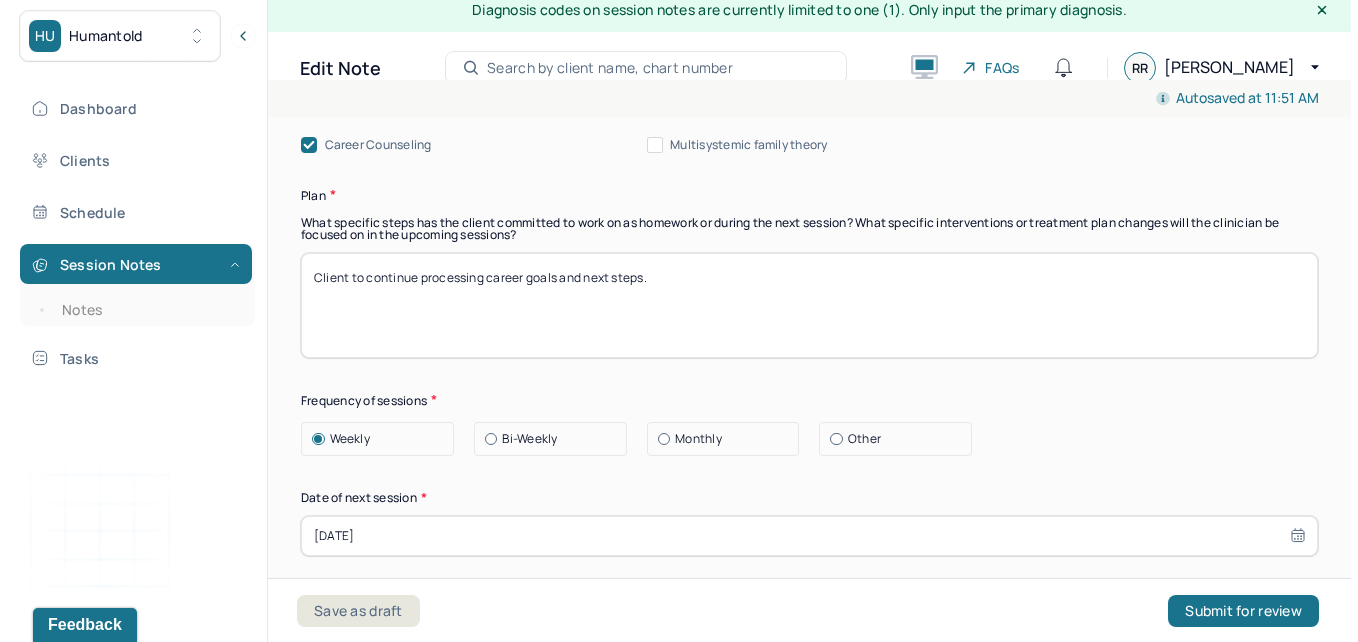 scroll, scrollTop: 2555, scrollLeft: 0, axis: vertical 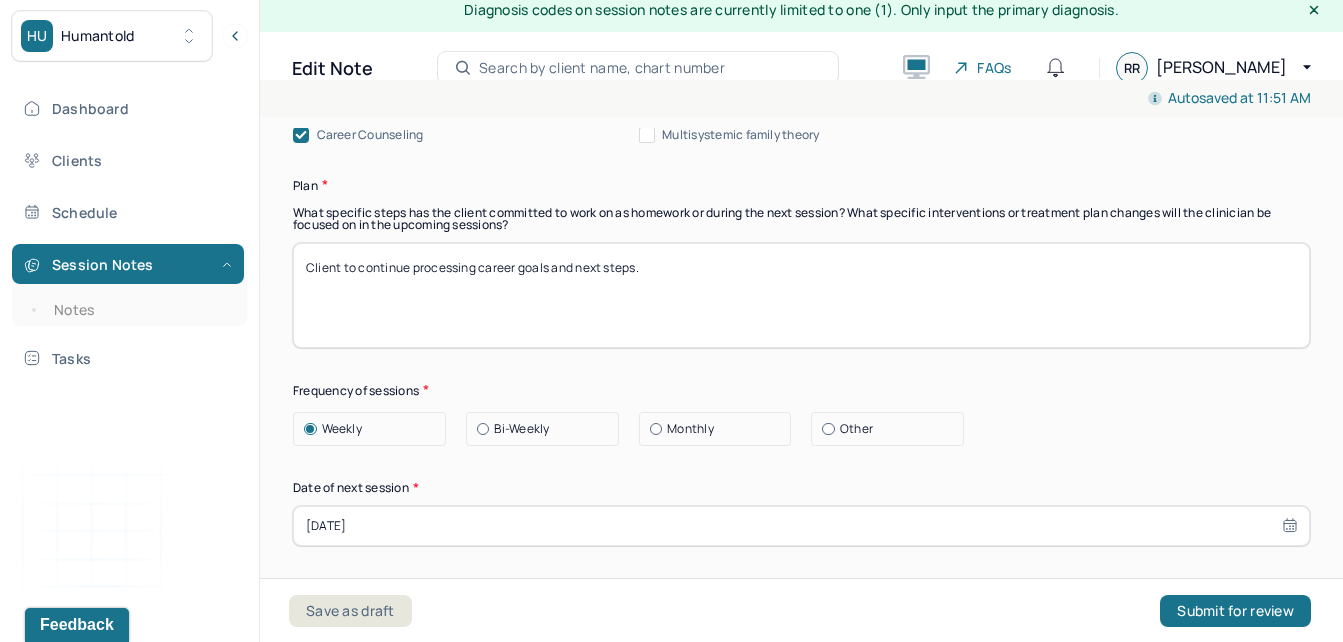 click on "Client to continue processing career goals and next steps." at bounding box center (801, 295) 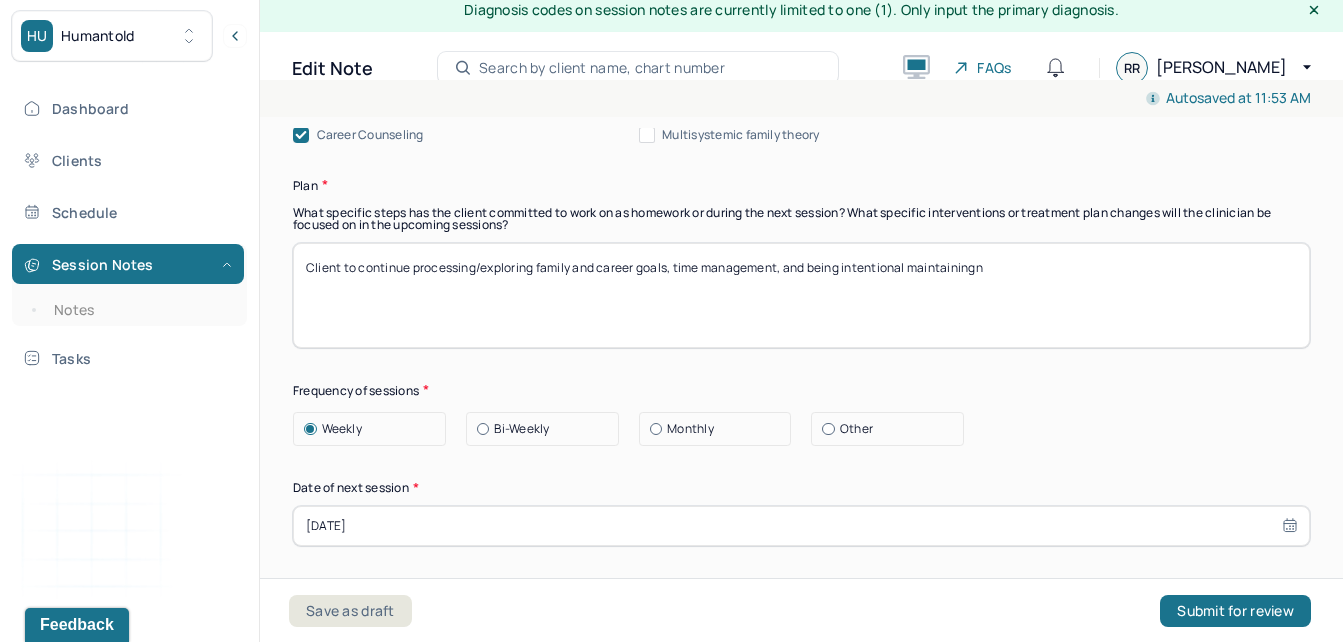 drag, startPoint x: 934, startPoint y: 268, endPoint x: 1100, endPoint y: 273, distance: 166.07529 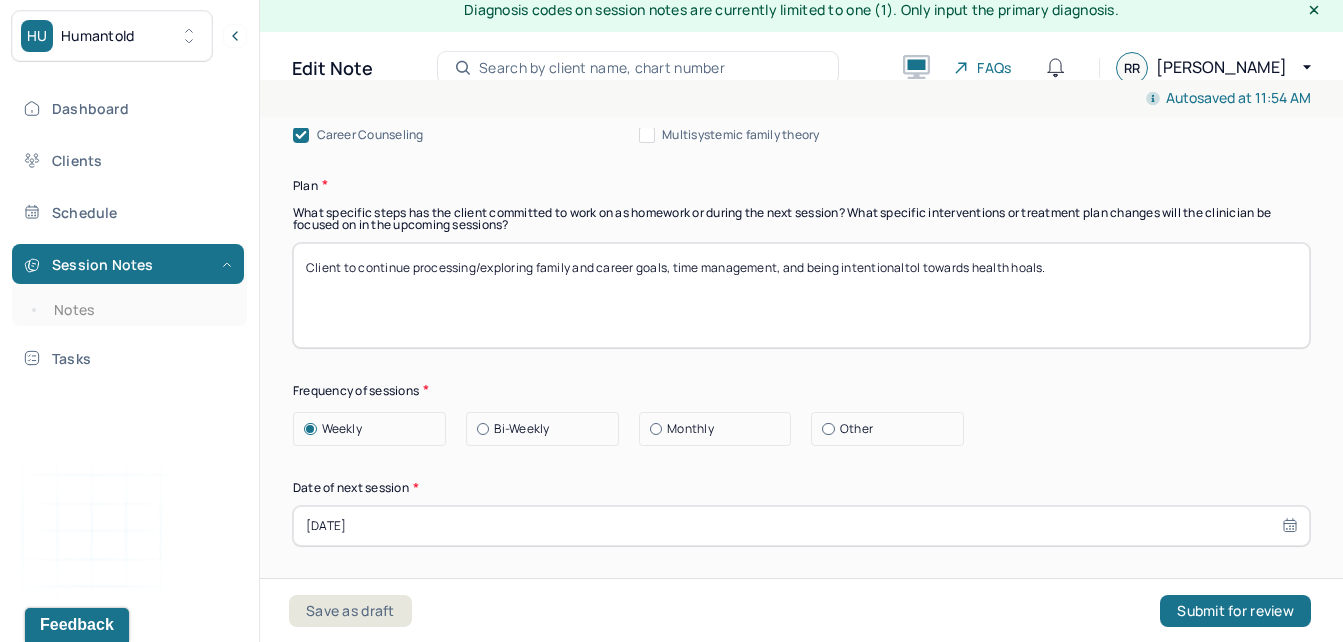 drag, startPoint x: 880, startPoint y: 278, endPoint x: 1116, endPoint y: 286, distance: 236.13556 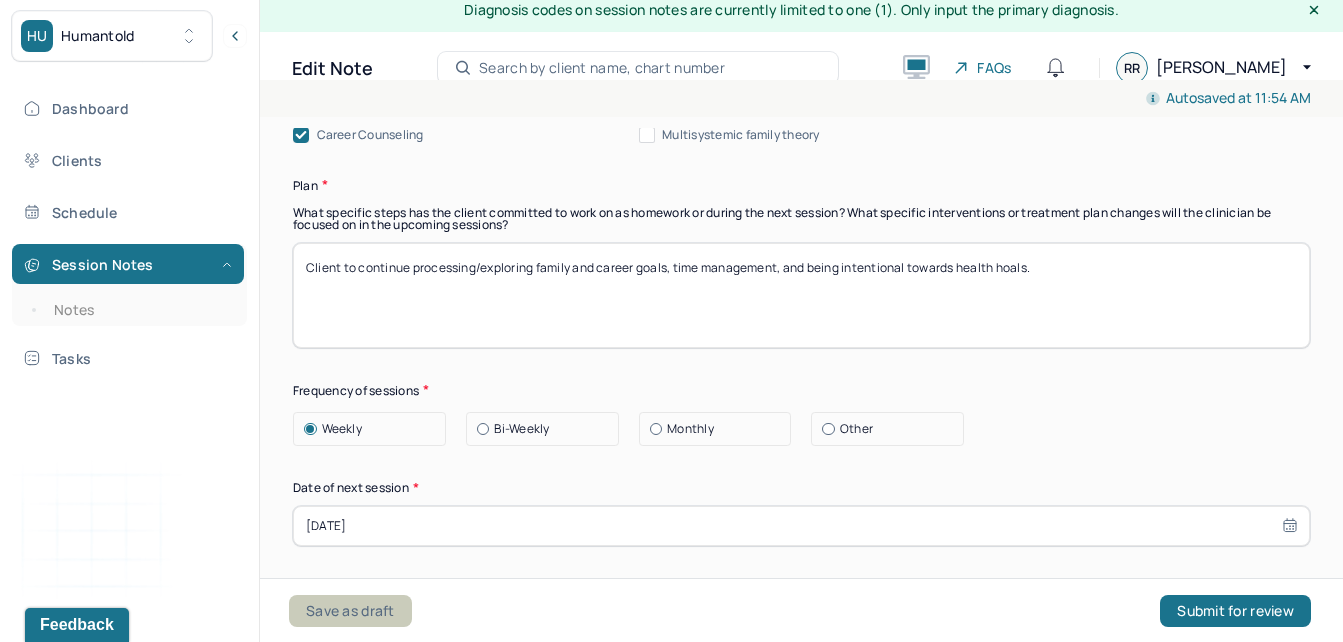 type on "Client to continue processing/exploring family and career goals, time management, and being intentional towards health hoals." 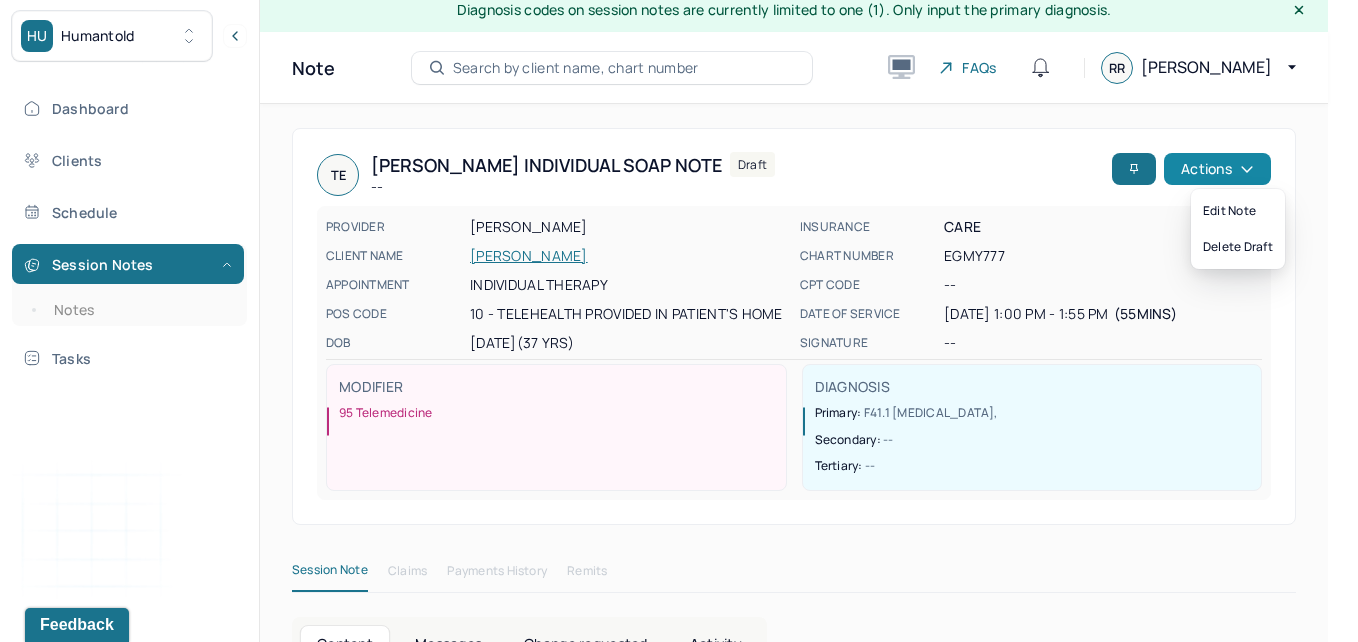 click on "Actions" at bounding box center (1217, 169) 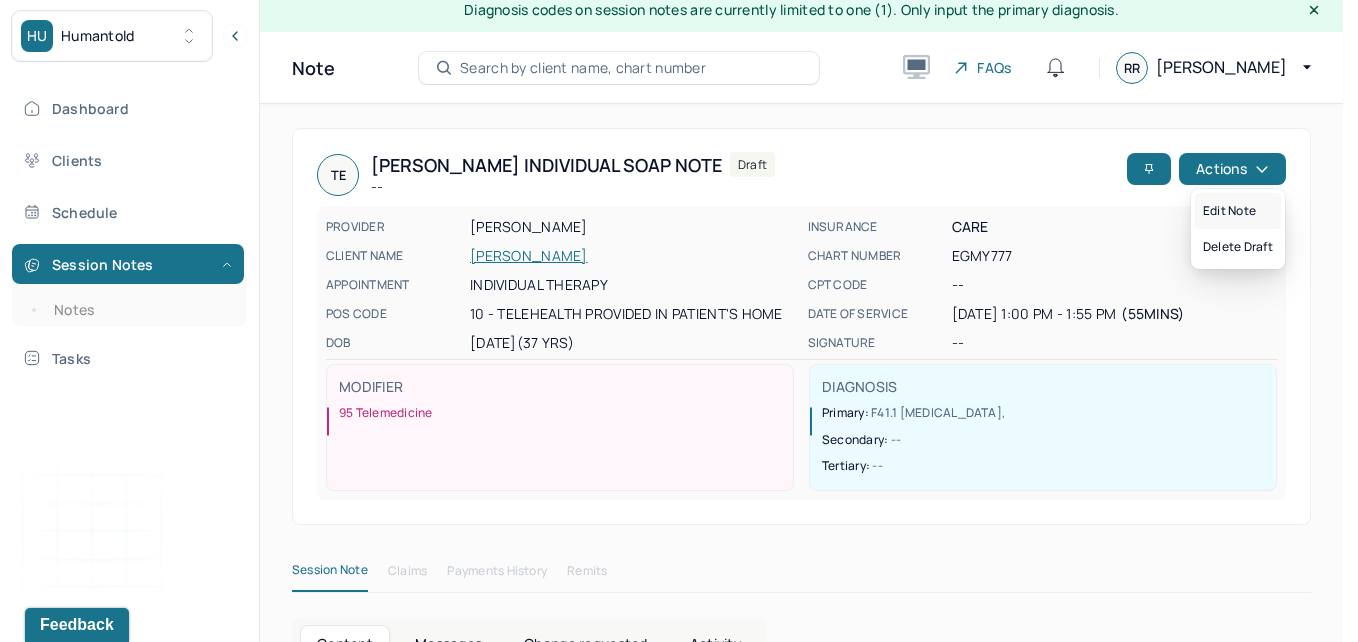 click on "Edit note" at bounding box center (1238, 211) 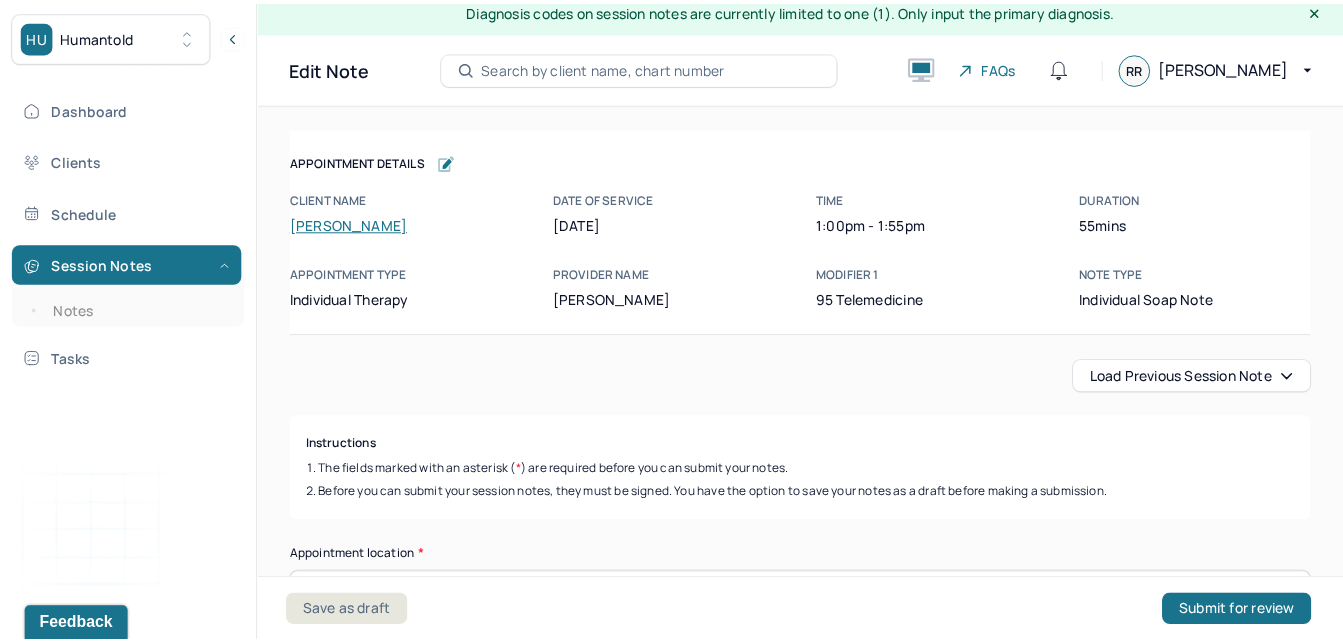 scroll, scrollTop: 0, scrollLeft: 0, axis: both 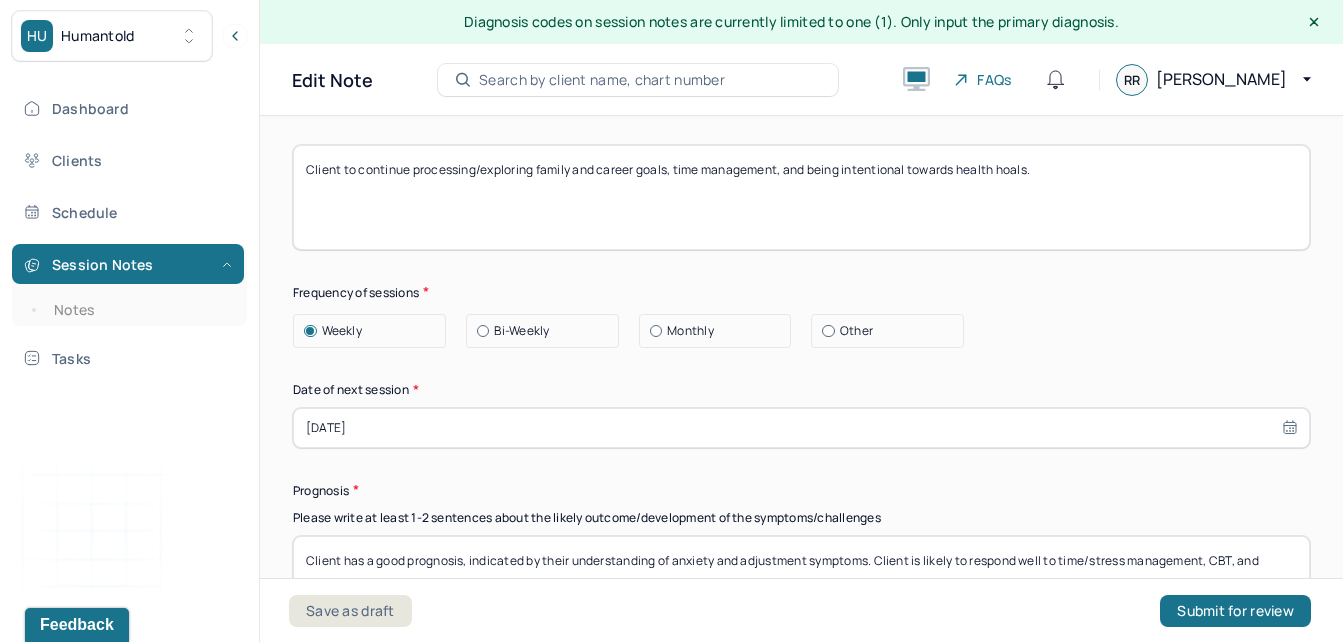 drag, startPoint x: 1022, startPoint y: 164, endPoint x: 1238, endPoint y: 161, distance: 216.02083 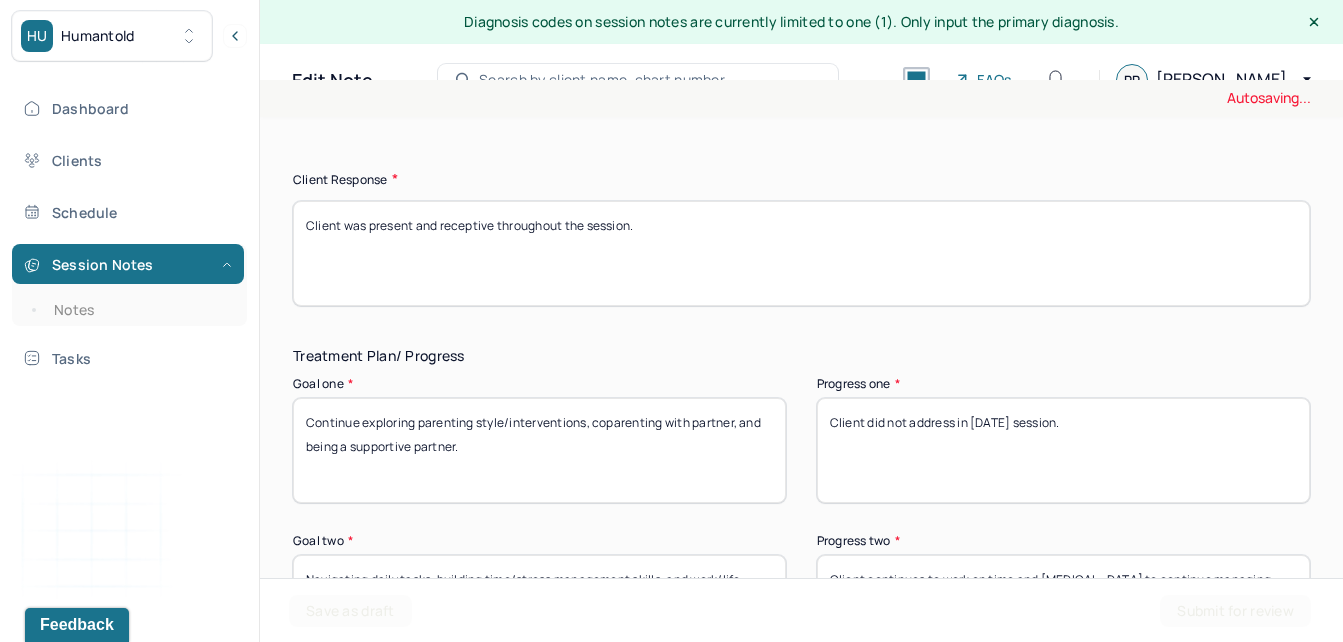 scroll, scrollTop: 3179, scrollLeft: 0, axis: vertical 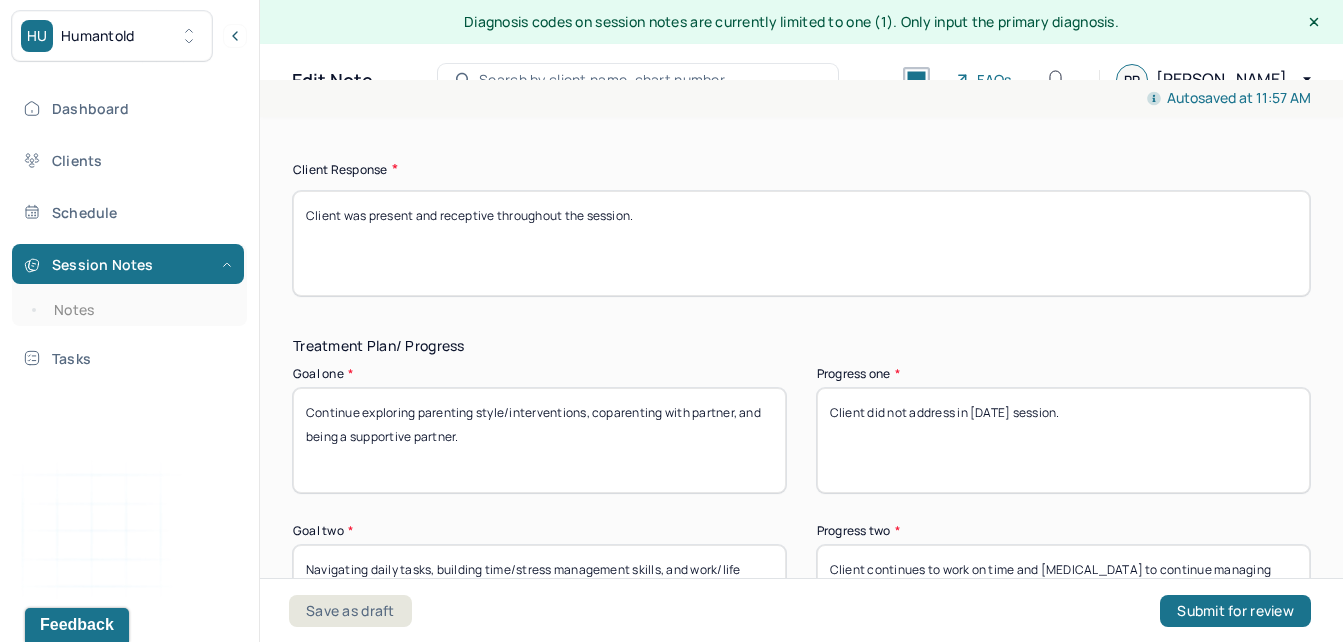 type on "Client to continue processing/exploring family and career goals, time management, and being intentional towards health/fitness goals." 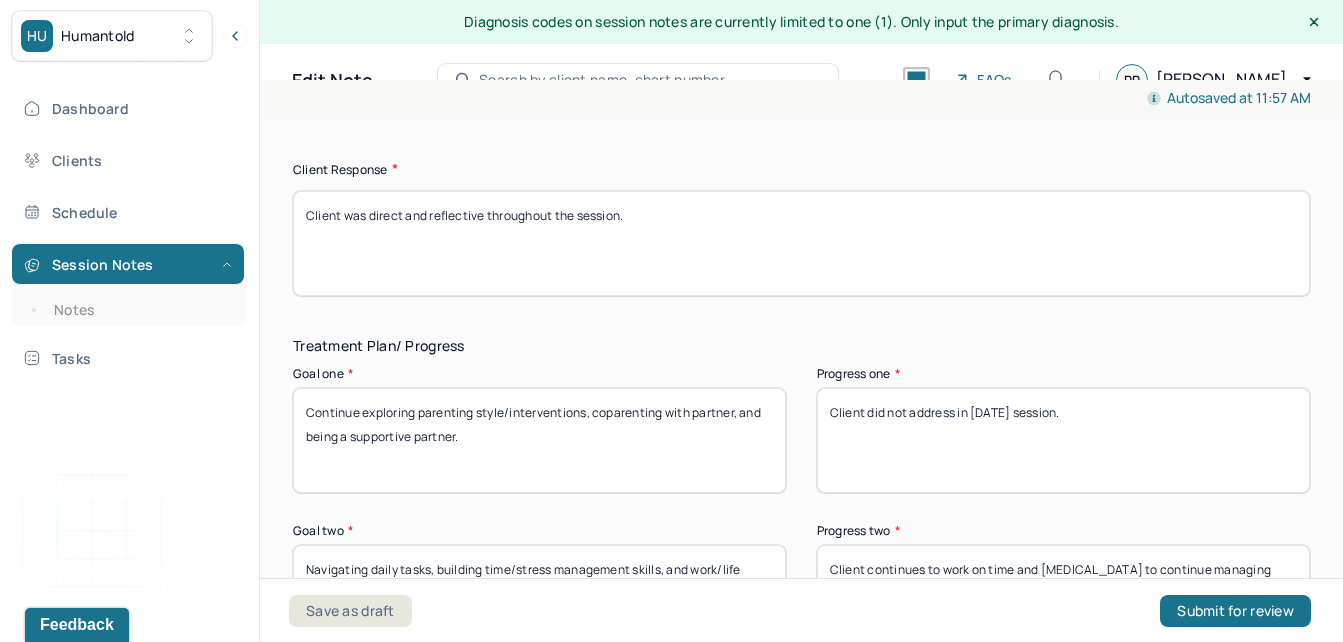 type on "Client was direct and reflective throughout the session." 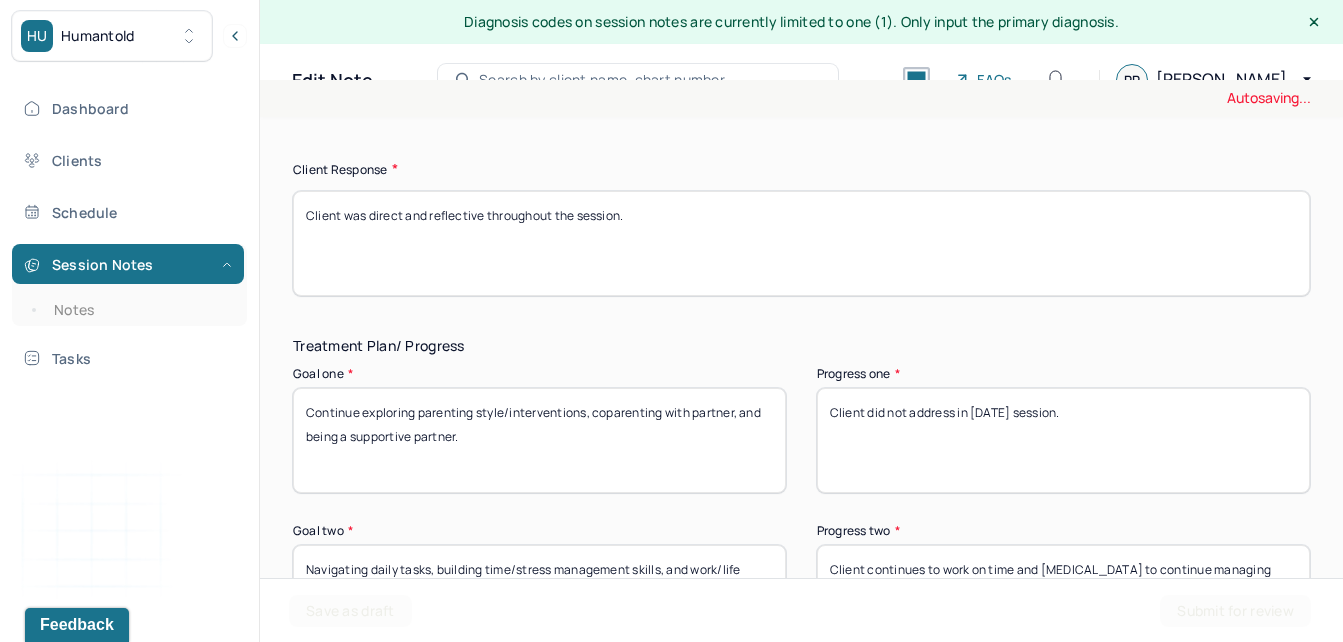 drag, startPoint x: 1165, startPoint y: 480, endPoint x: 727, endPoint y: 409, distance: 443.71725 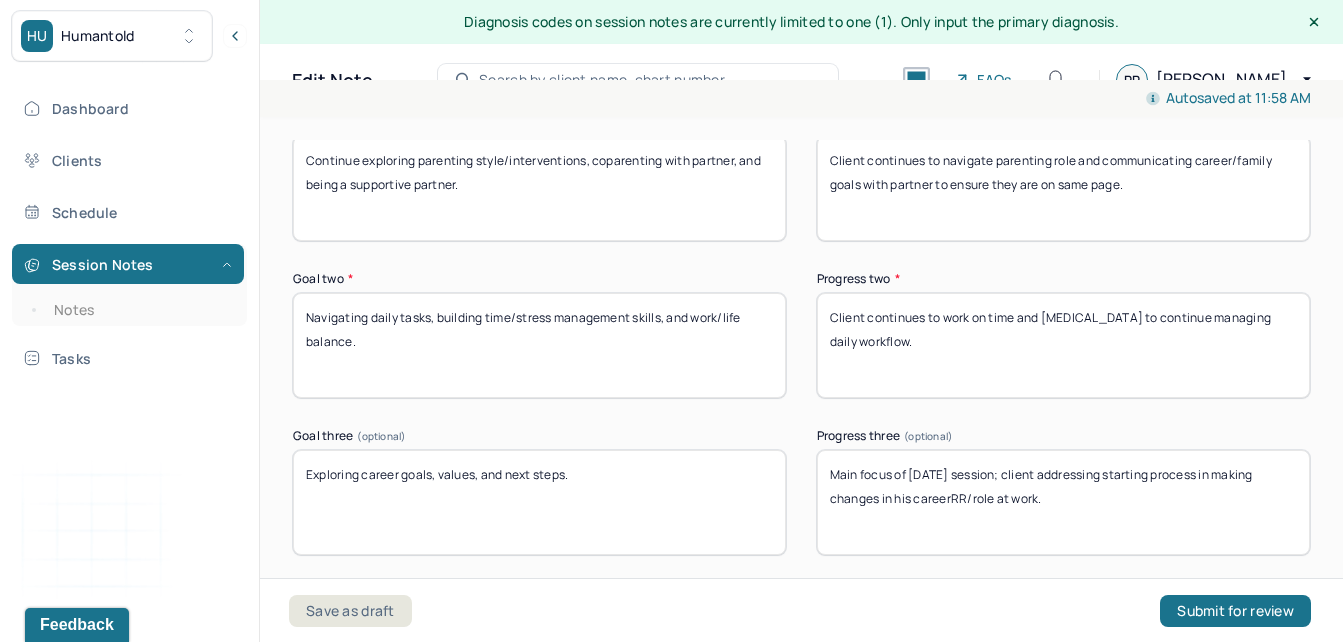 scroll, scrollTop: 3470, scrollLeft: 0, axis: vertical 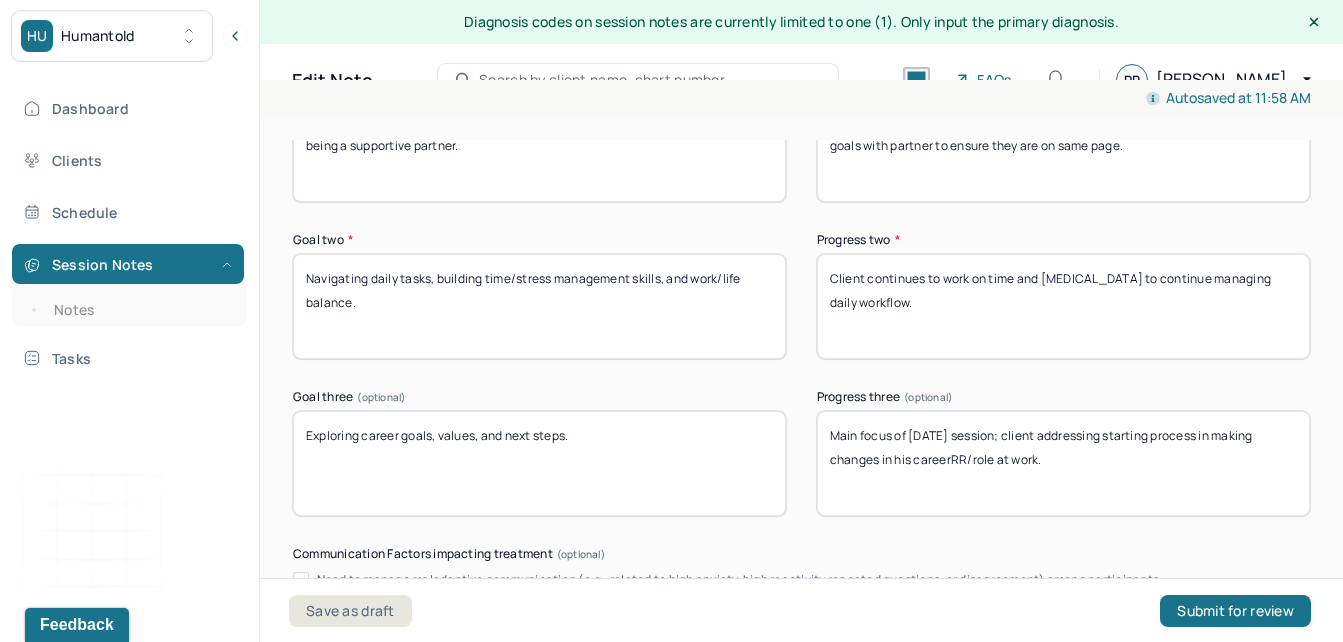 type on "Client continues to navigate parenting role and communicating career/family goals with partner to ensure they are on same page." 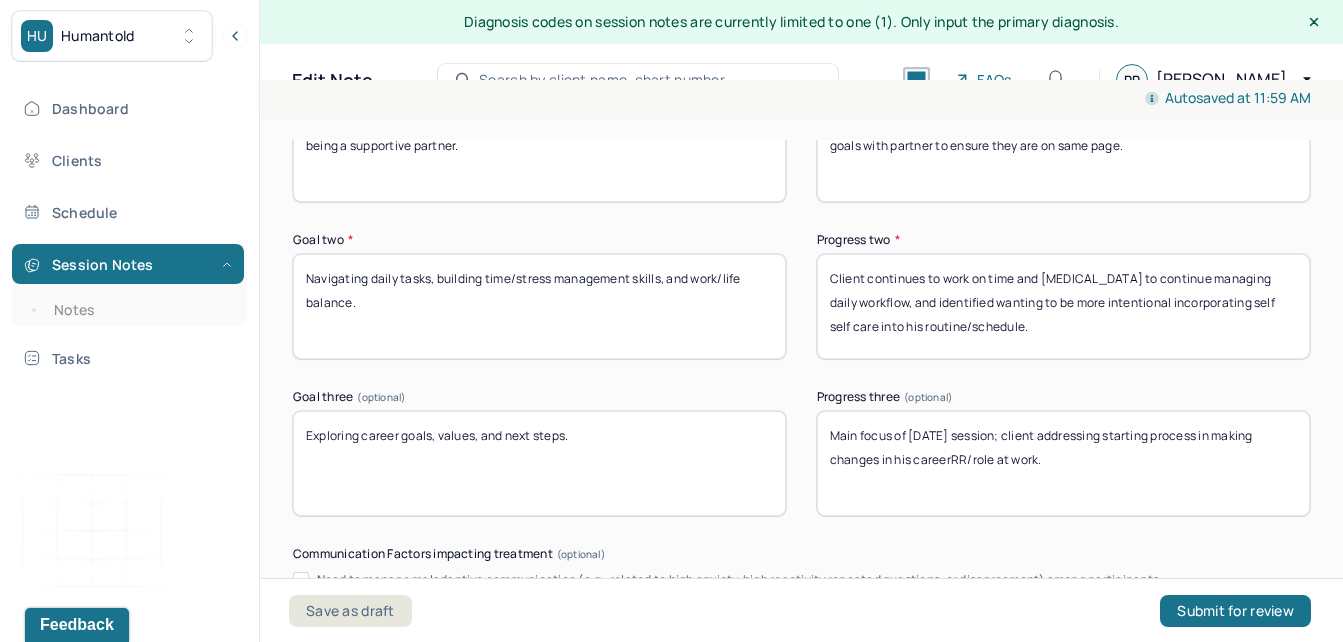 click on "Client continues to work on time and [MEDICAL_DATA] to continue managing daily workflow, and identified wanting to be more intentional incorporating self self care into his routine/schedule." at bounding box center [1063, 306] 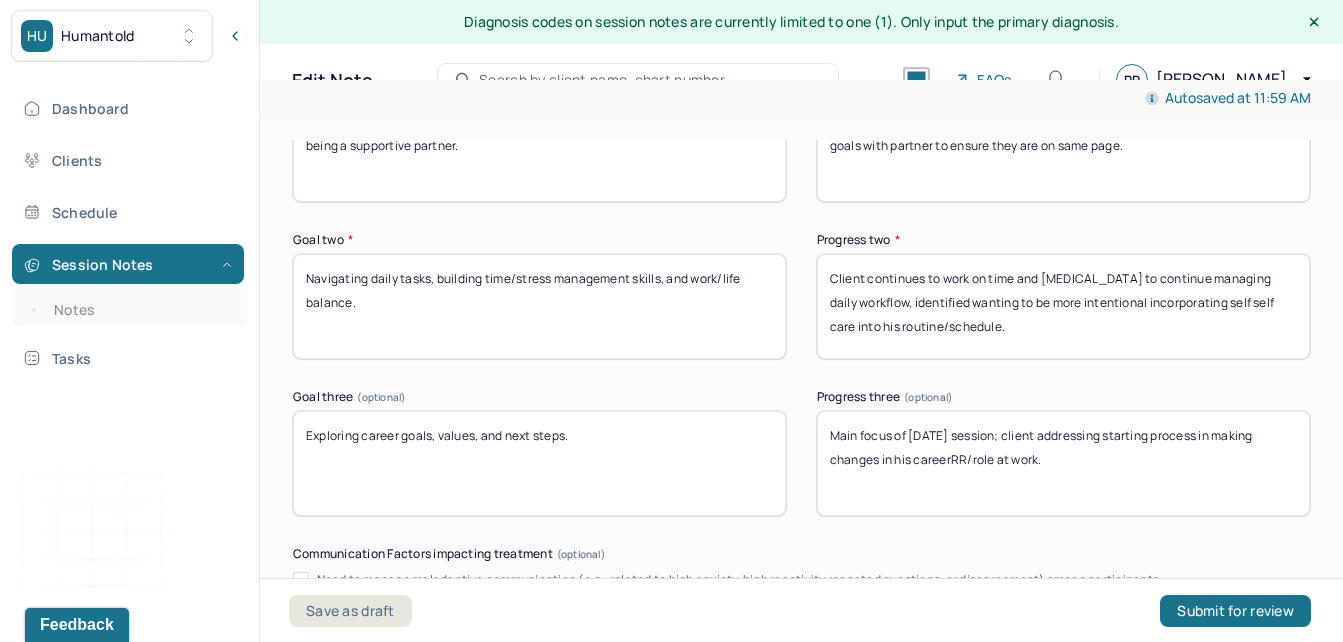 drag, startPoint x: 1277, startPoint y: 304, endPoint x: 825, endPoint y: 326, distance: 452.5351 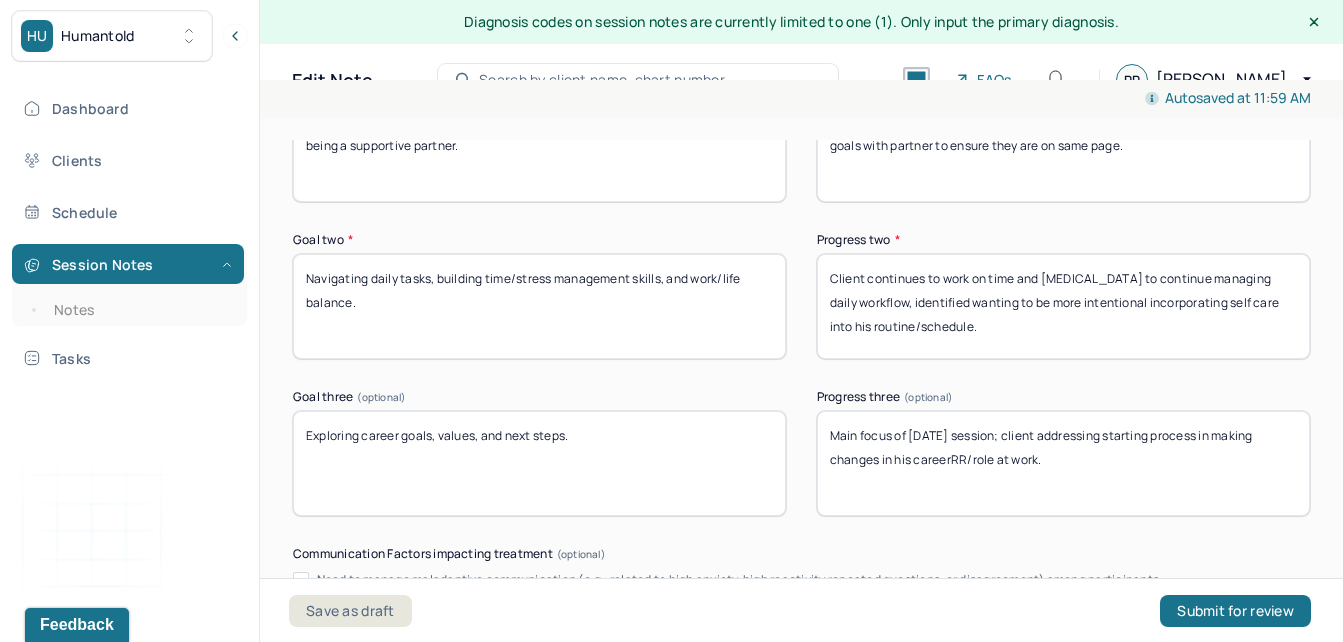 type on "Client continues to work on time and [MEDICAL_DATA] to continue managing daily workflow, identified wanting to be more intentional incorporating self care into his routine/schedule." 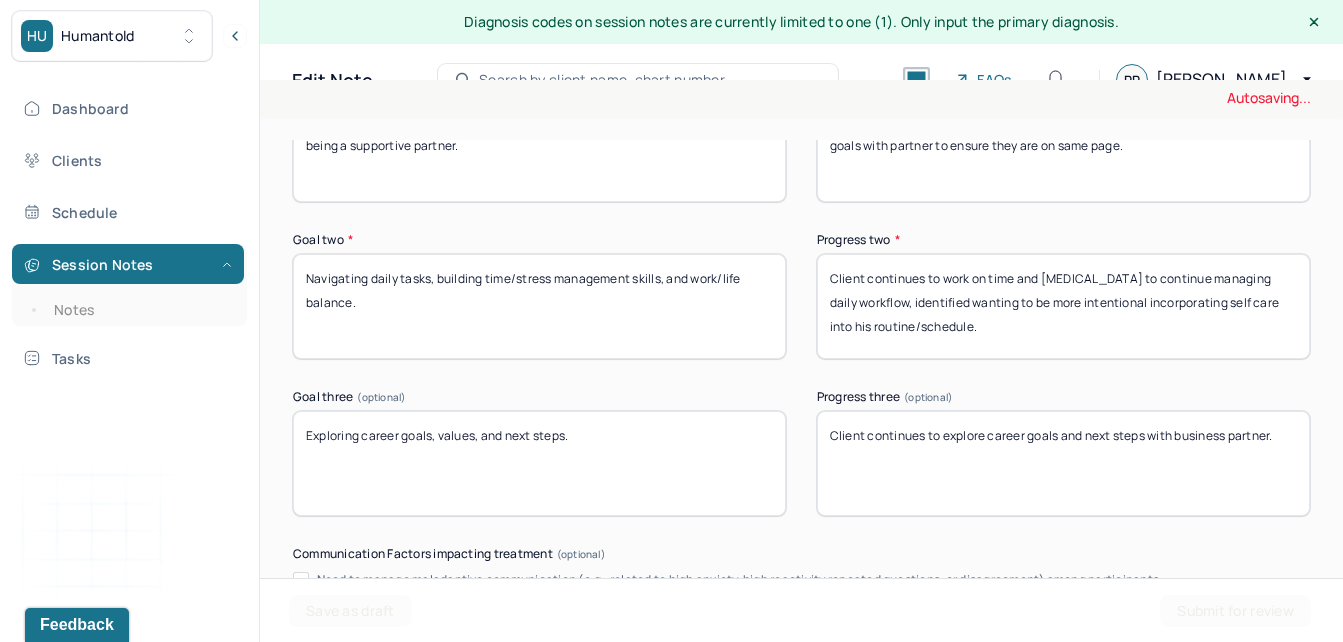 scroll, scrollTop: 4022, scrollLeft: 0, axis: vertical 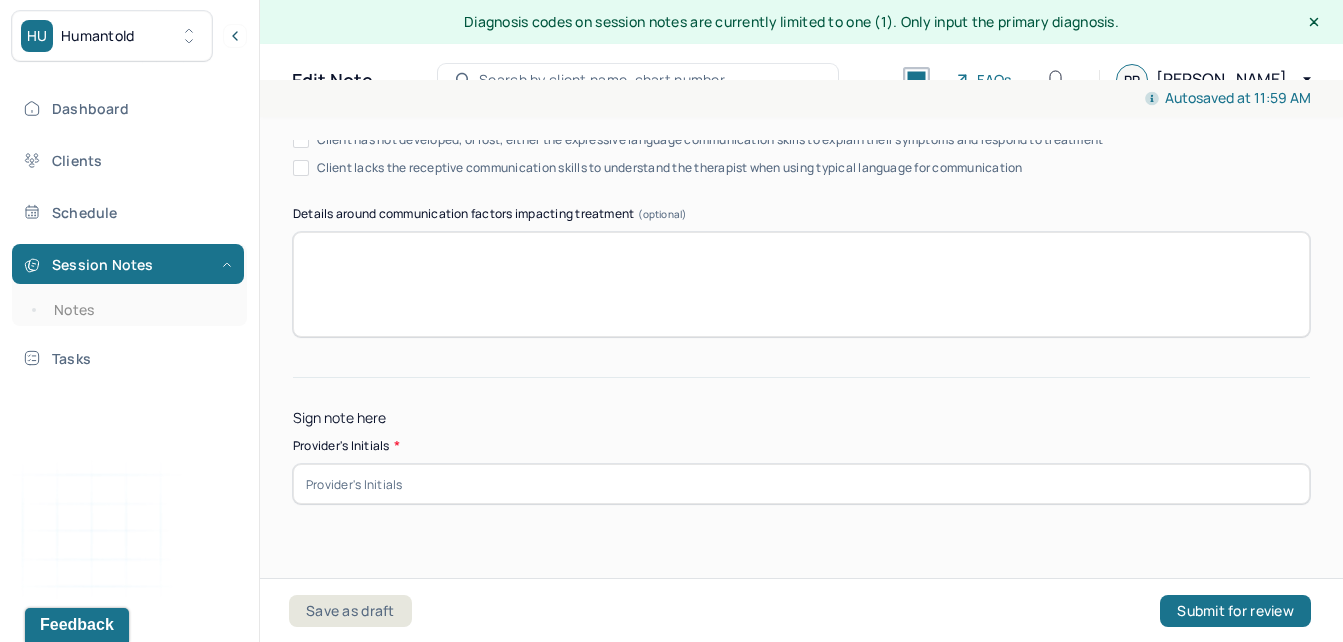 type on "Client continues to explore career goals and next steps with business partner." 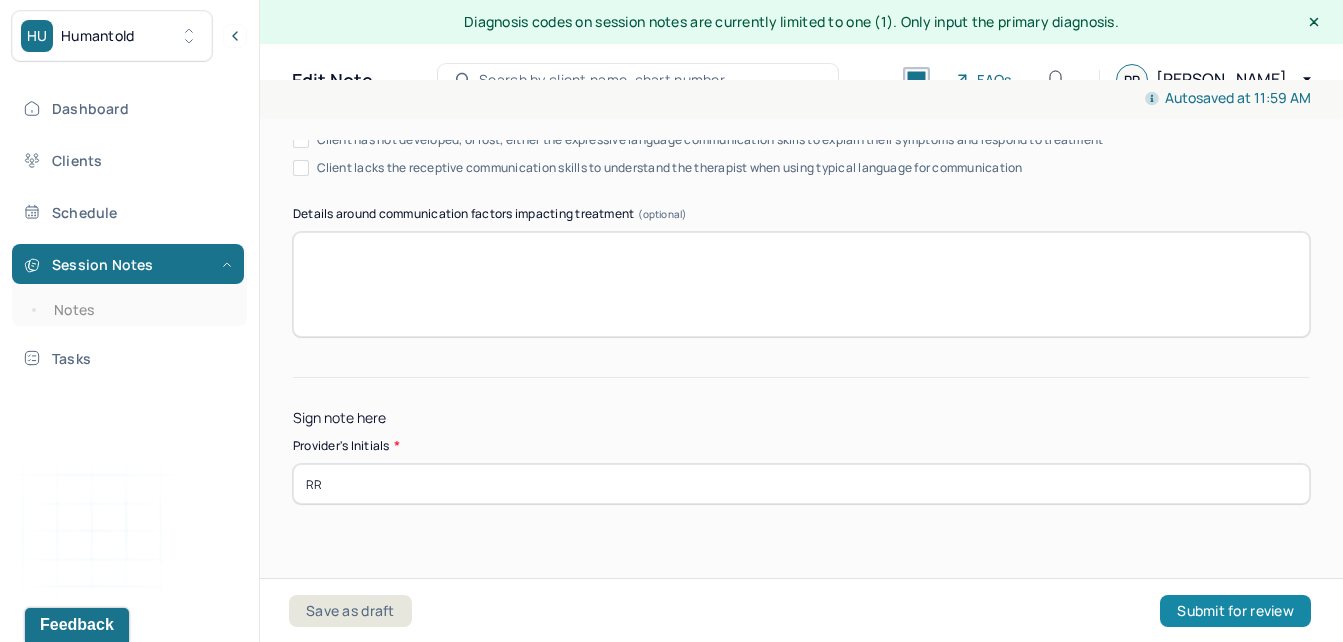 type on "RR" 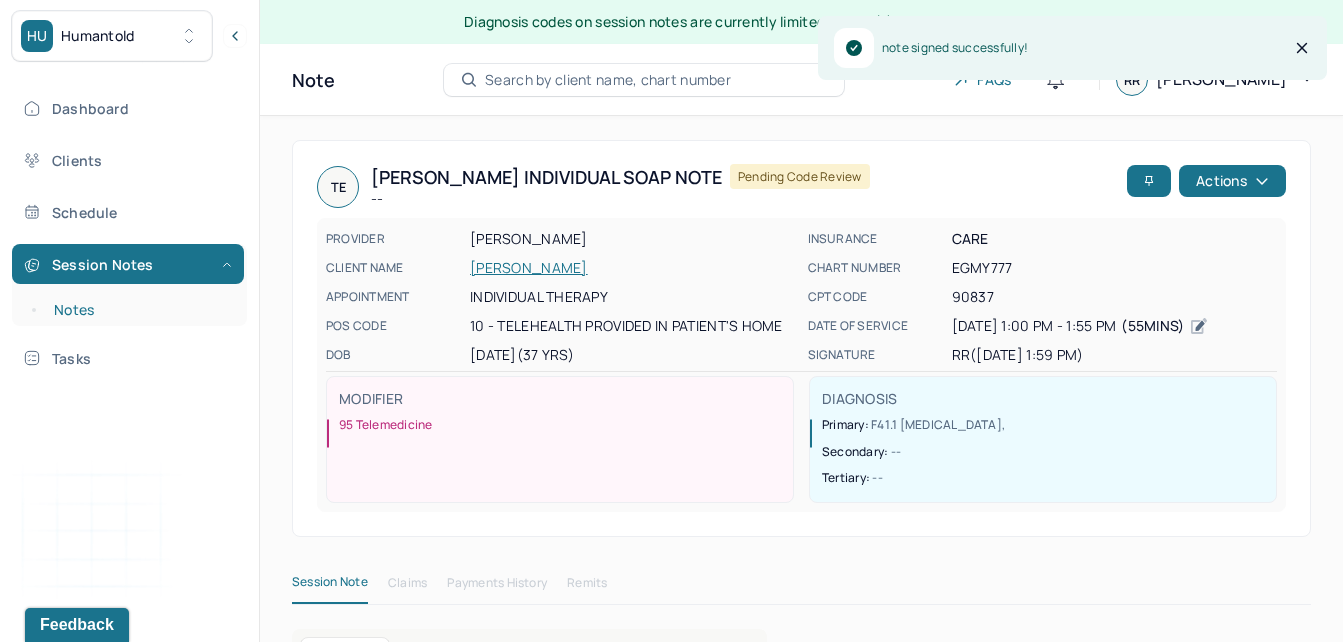 click on "Notes" at bounding box center [139, 310] 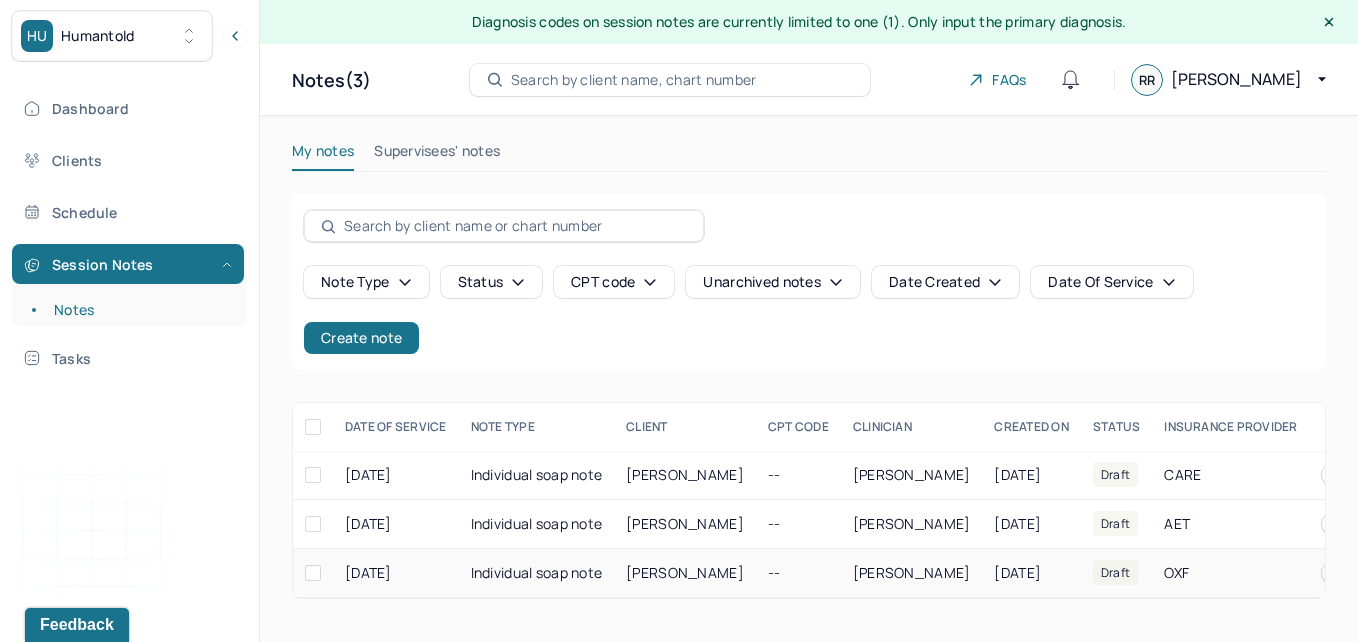 click on "Individual soap note" at bounding box center [537, 573] 